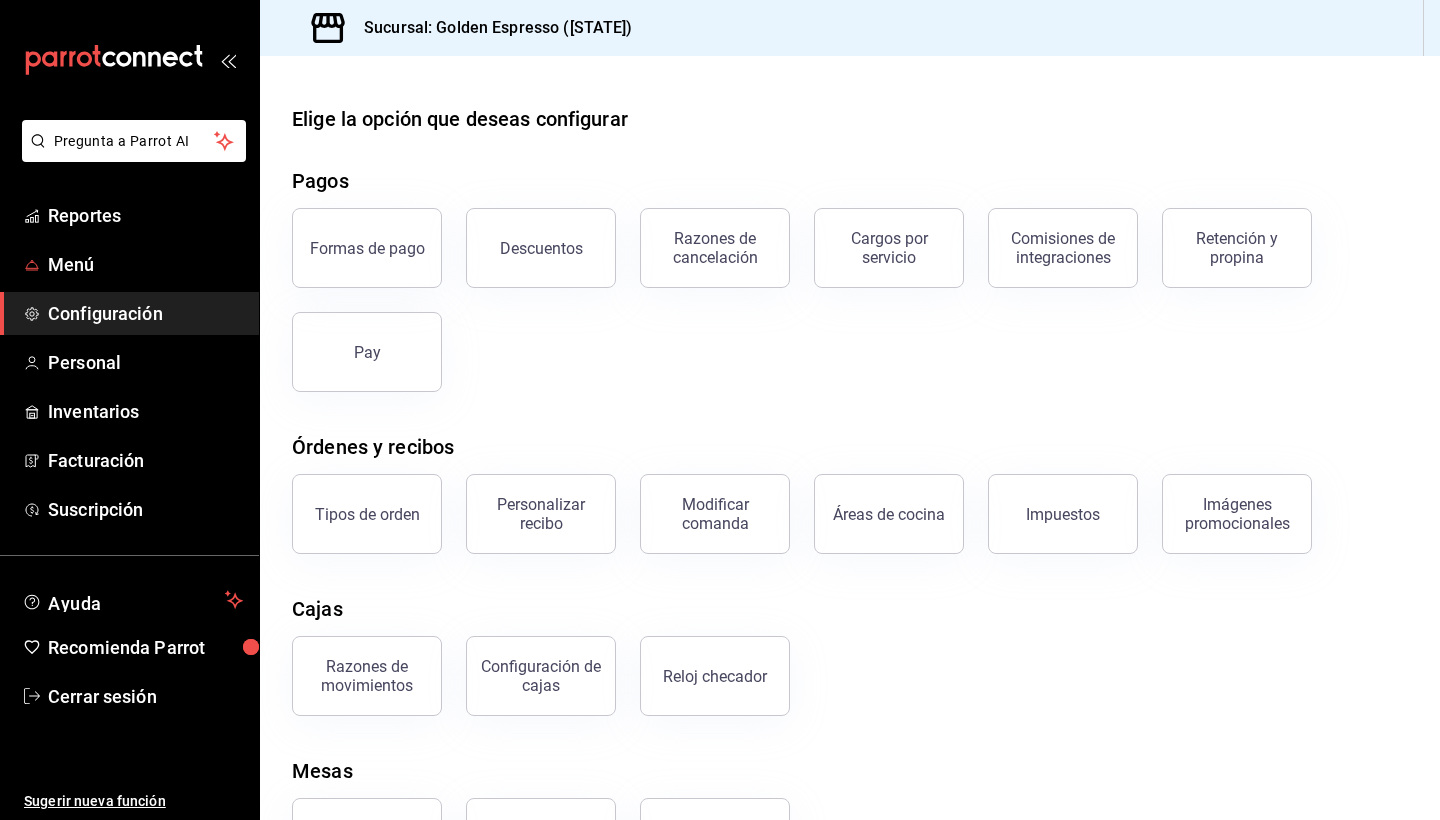scroll, scrollTop: 0, scrollLeft: 0, axis: both 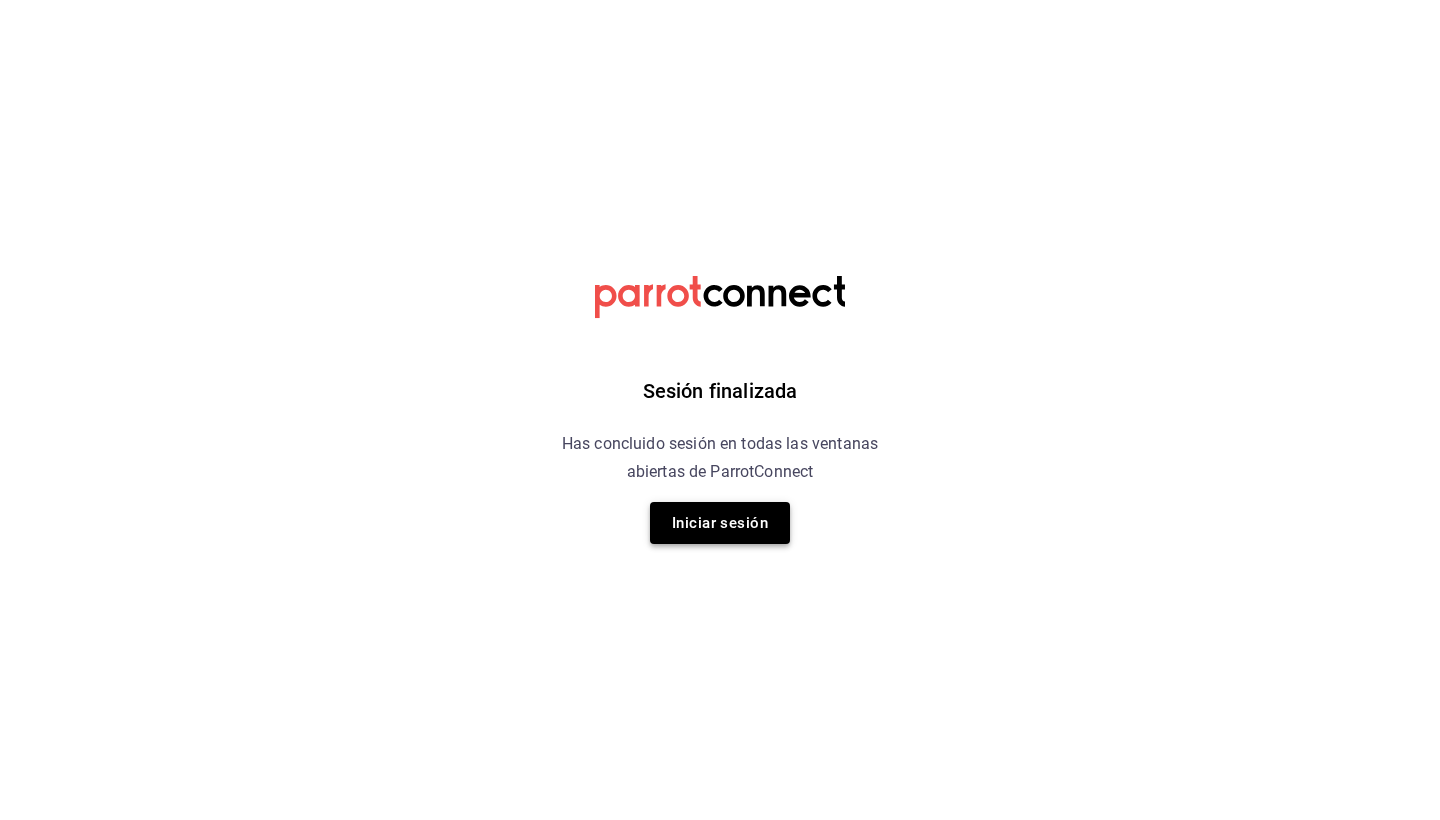 click on "Iniciar sesión" at bounding box center (720, 523) 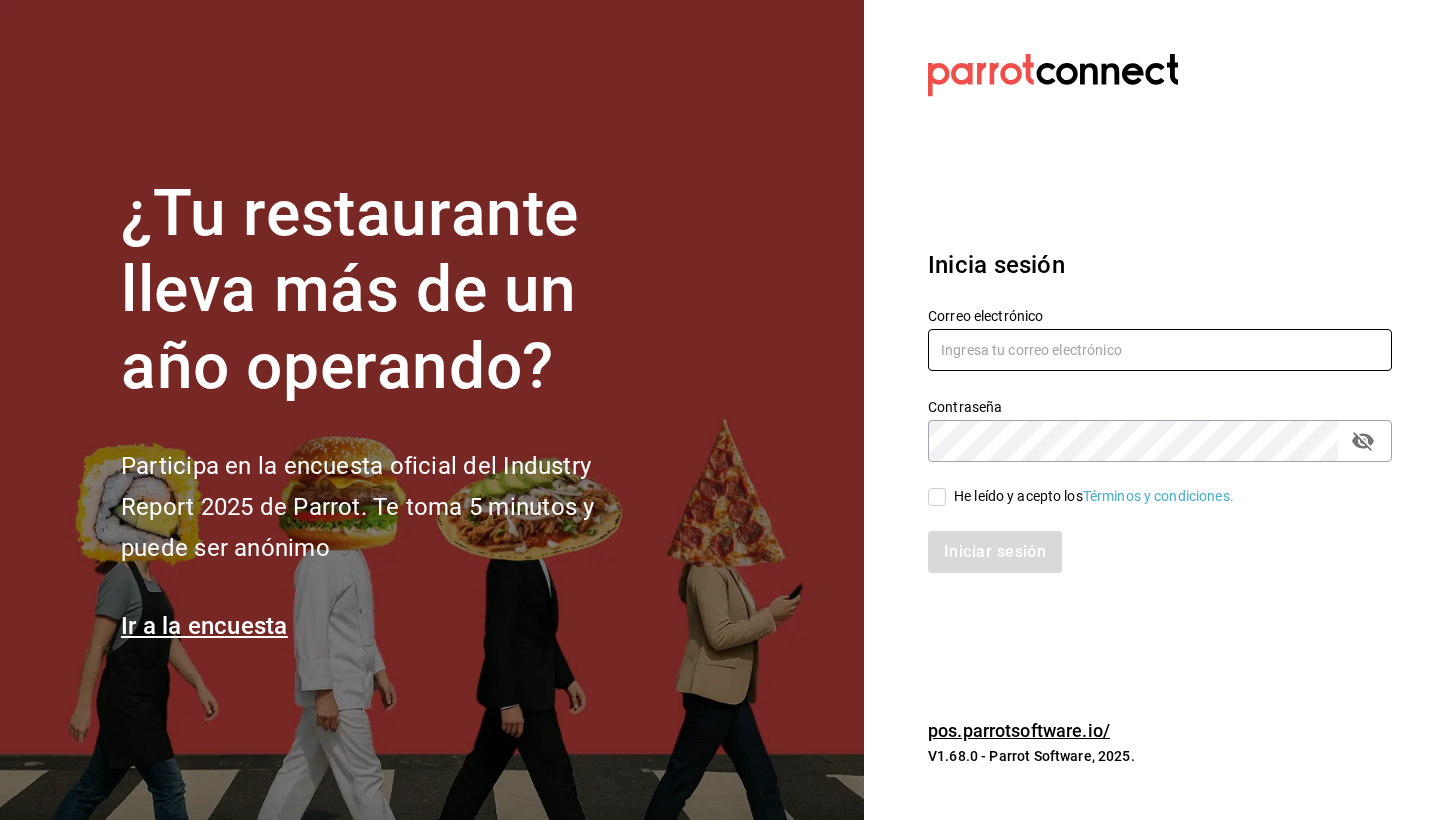type on "goldenespressocafe@gmail.com" 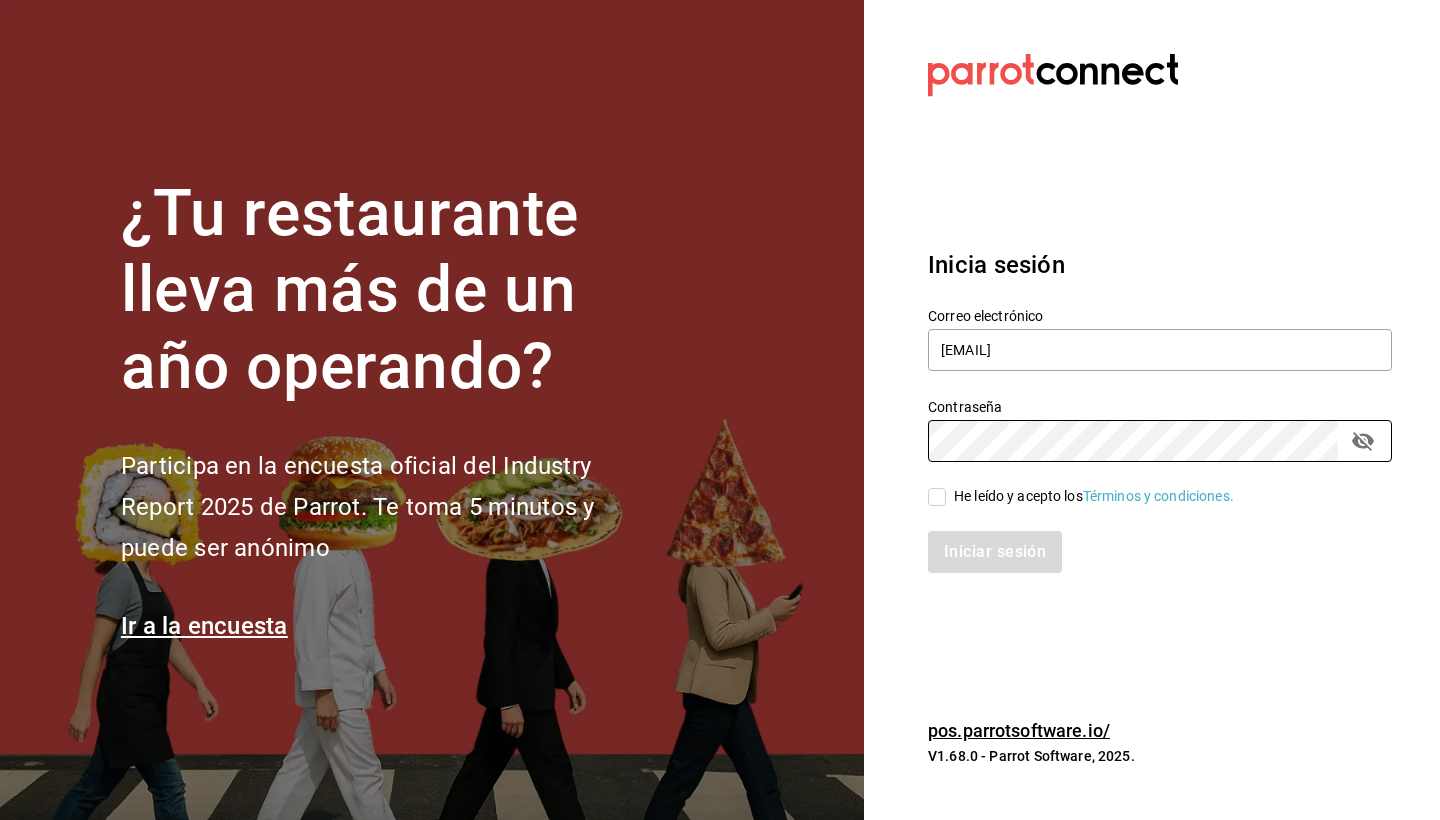 click on "He leído y acepto los  Términos y condiciones." at bounding box center [937, 497] 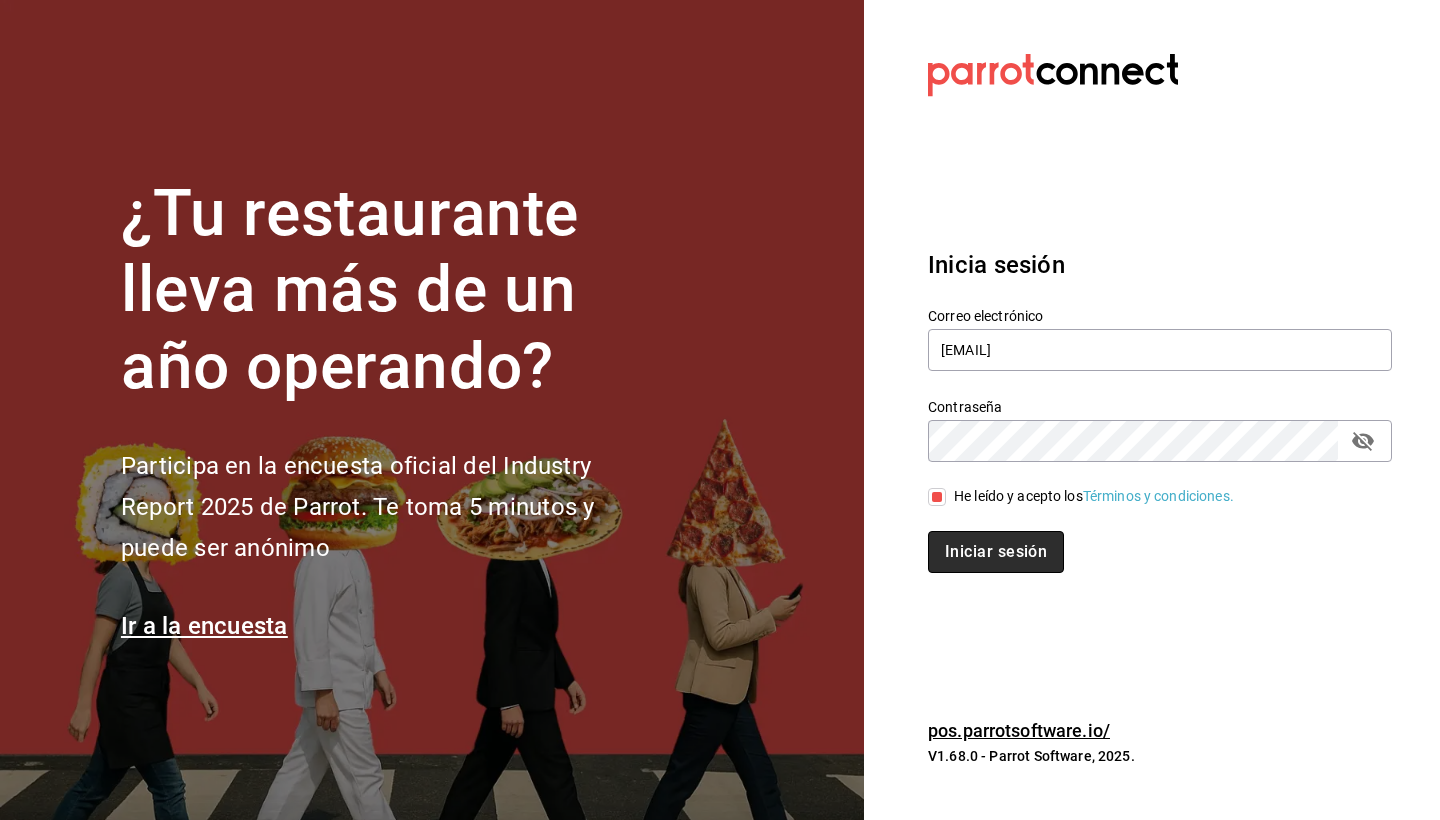 click on "Iniciar sesión" at bounding box center (996, 552) 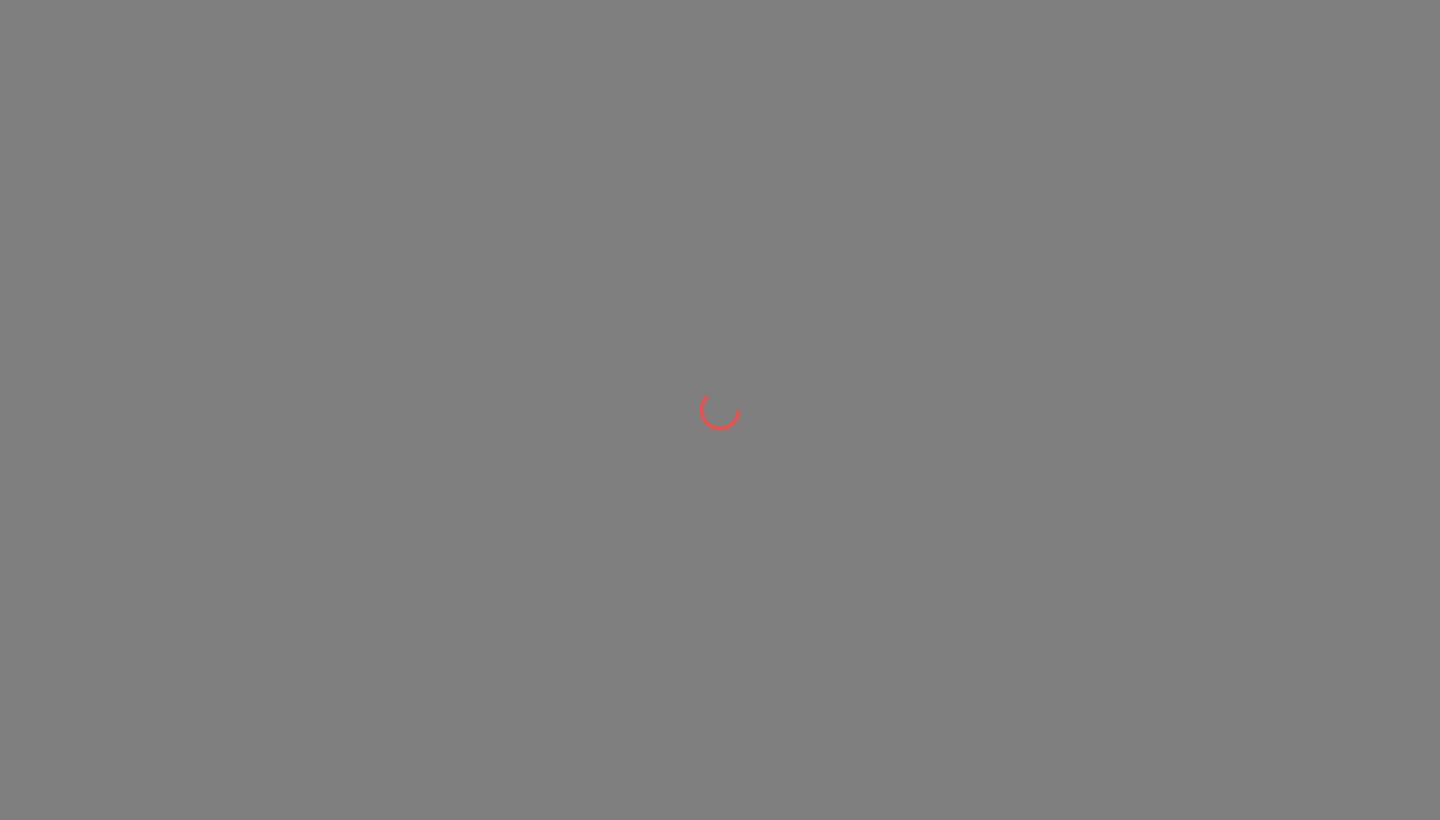 scroll, scrollTop: 0, scrollLeft: 0, axis: both 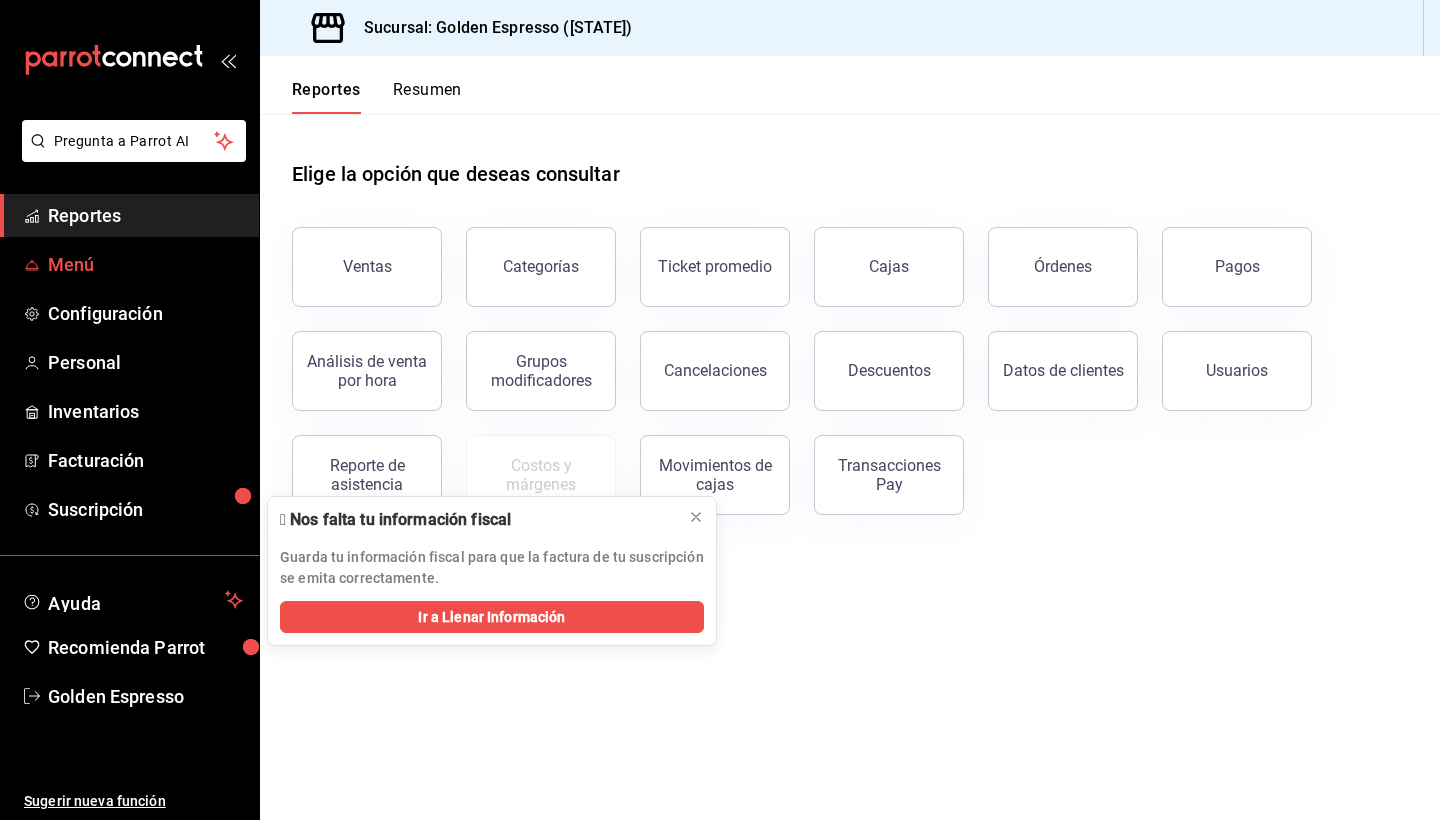 click on "Menú" at bounding box center [129, 264] 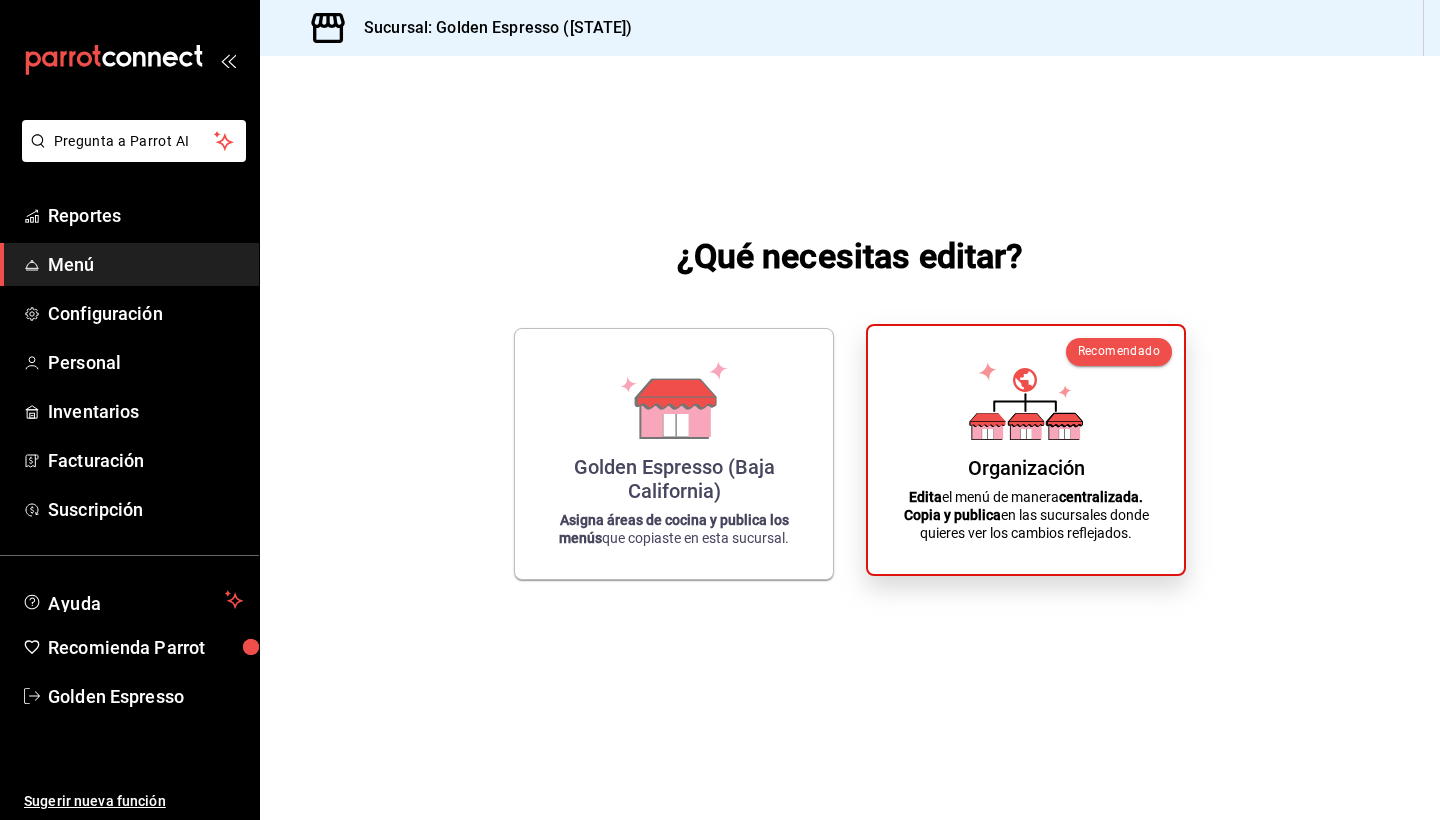 click 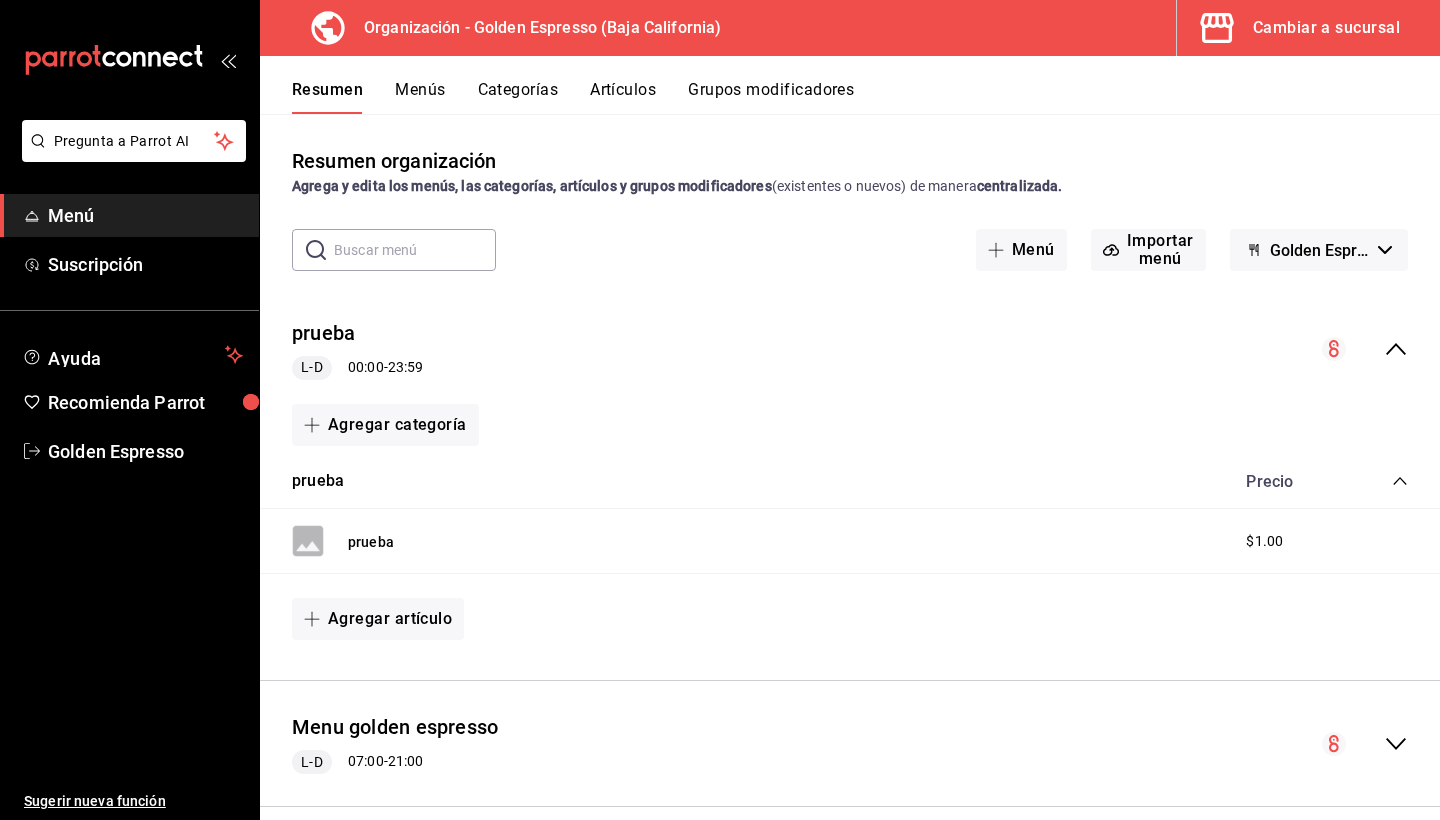 click on "Menús" at bounding box center [420, 97] 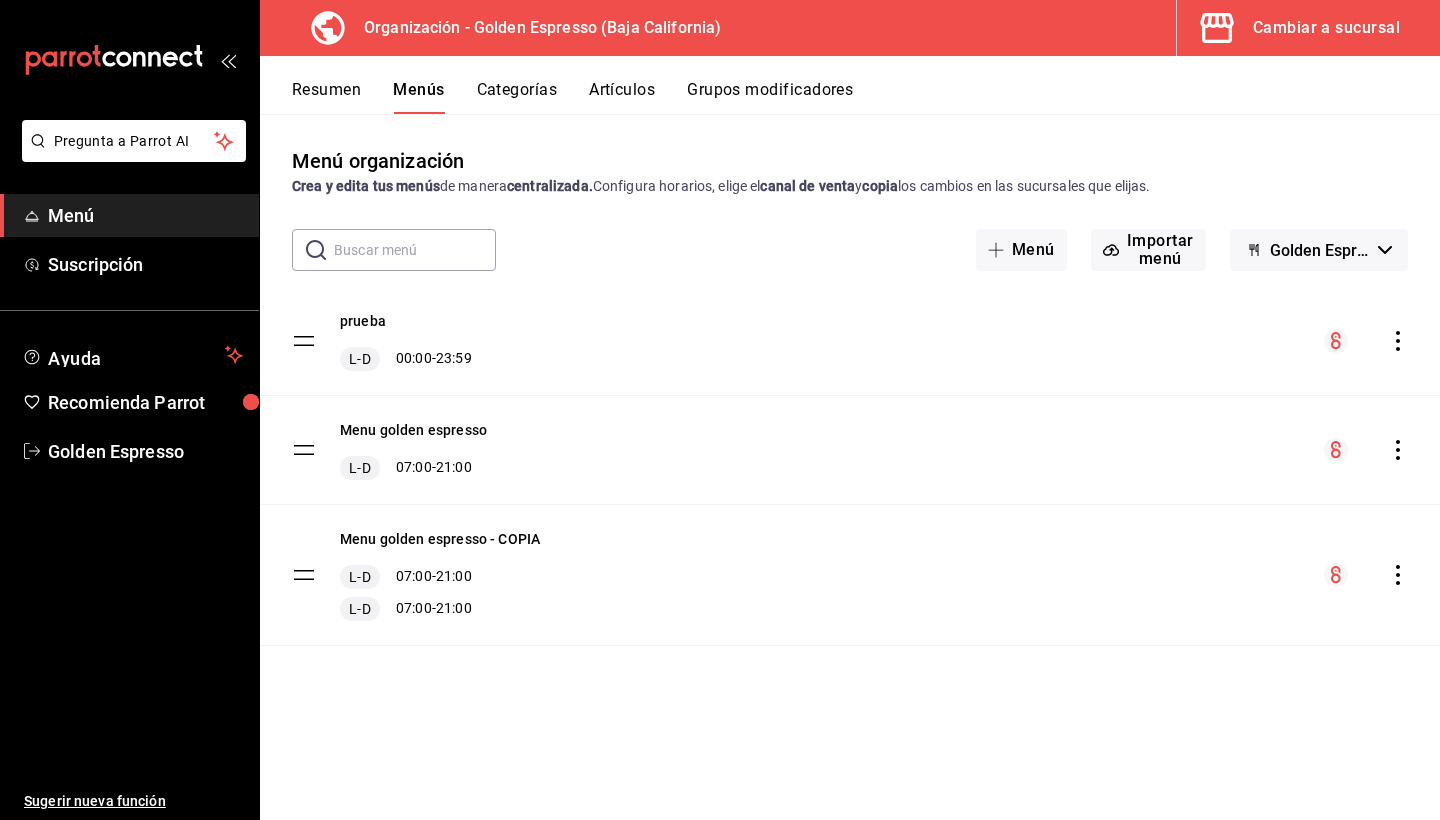 click at bounding box center (415, 250) 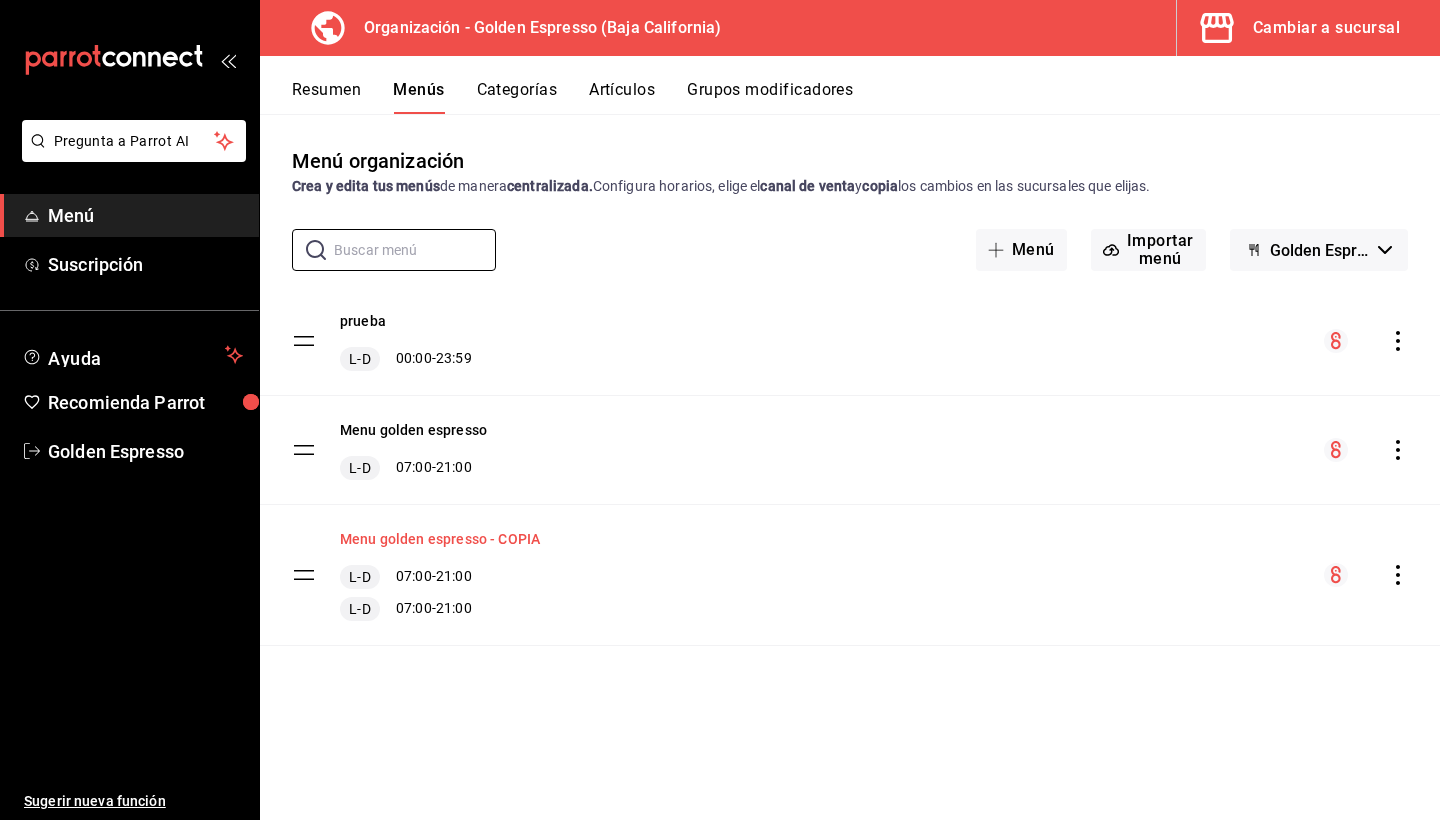 click on "Menu golden espresso - COPIA" at bounding box center [440, 539] 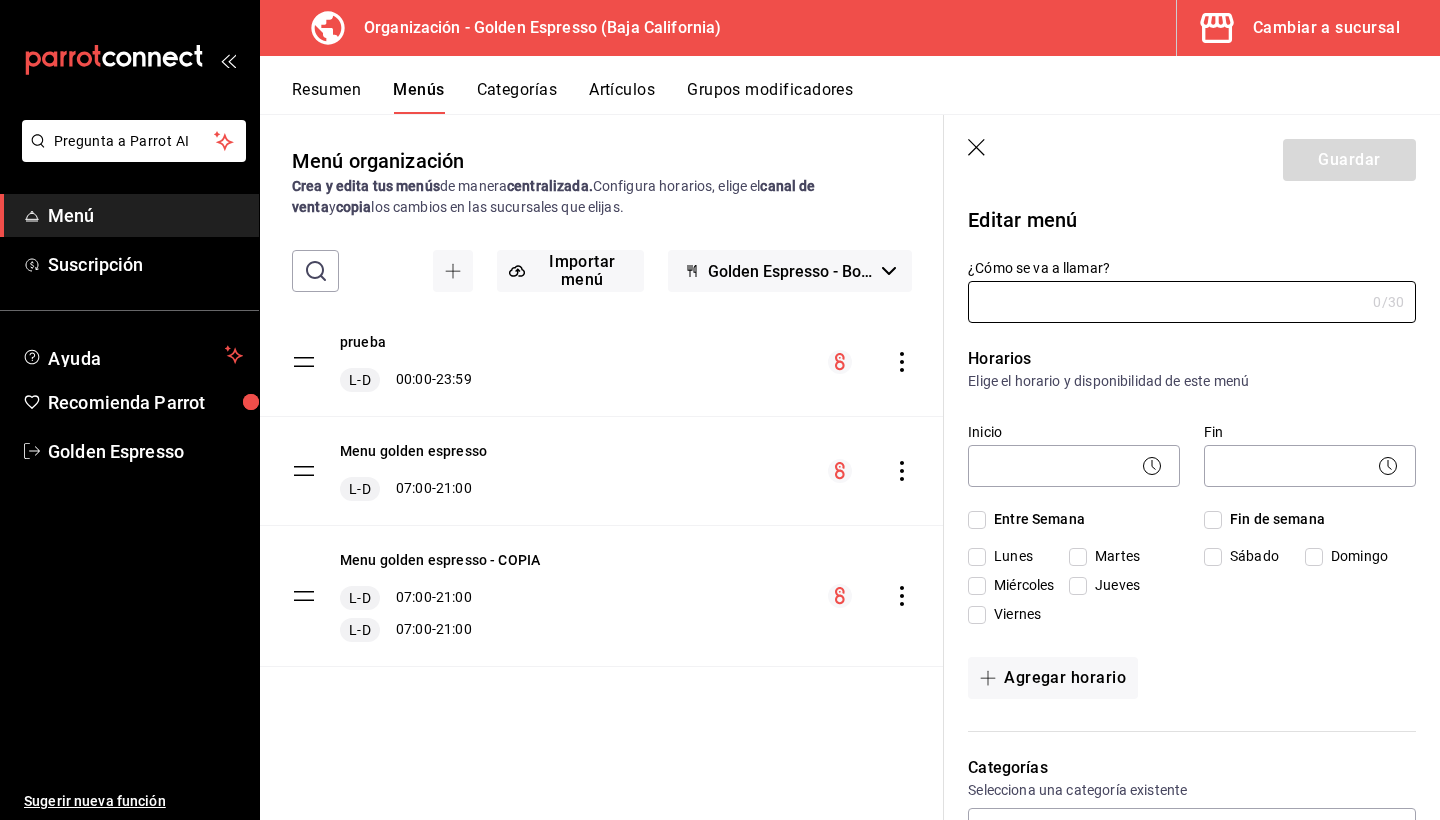 type on "Menu golden espresso - COPIA" 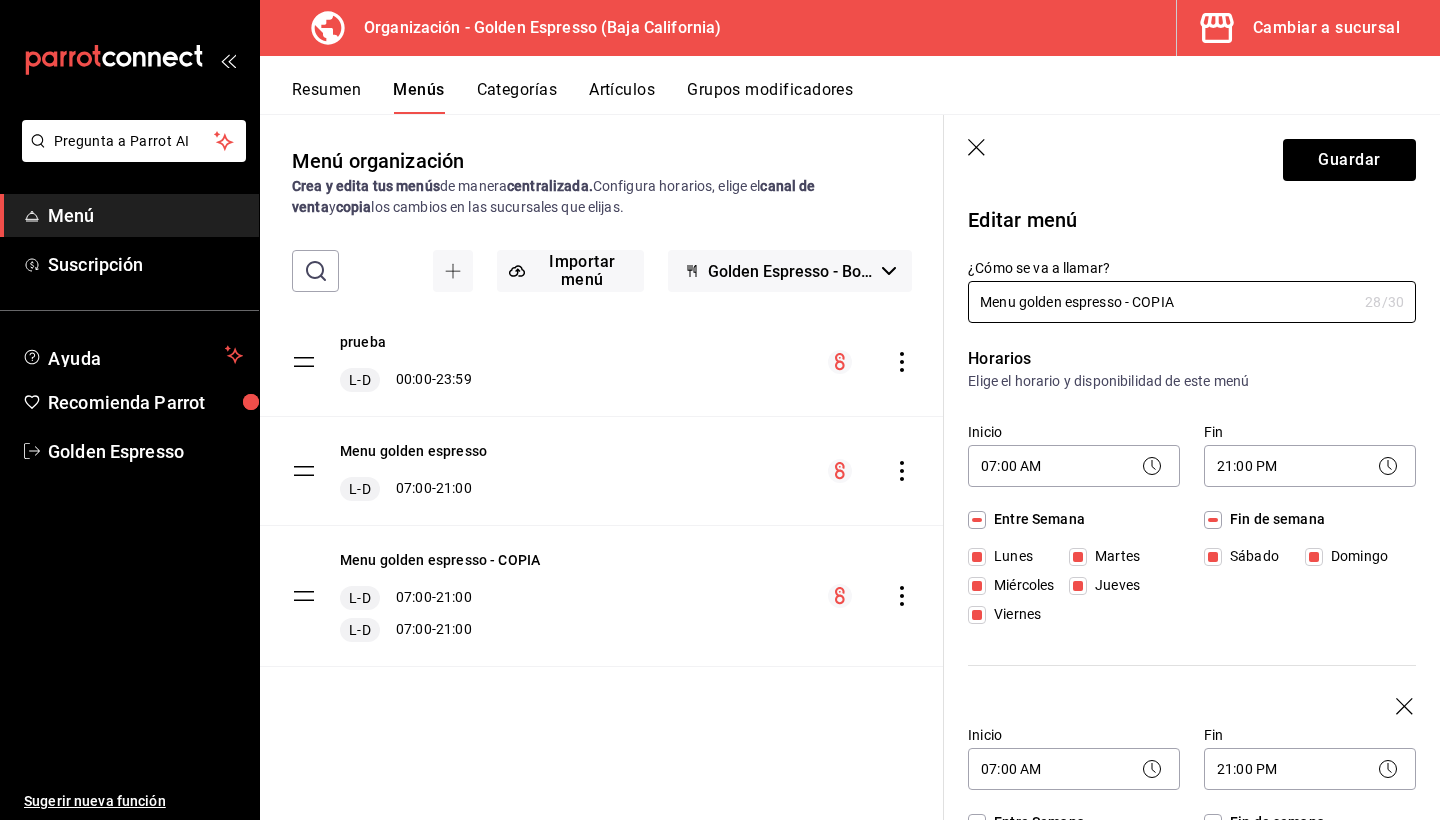 click on "Guardar" at bounding box center (1192, 156) 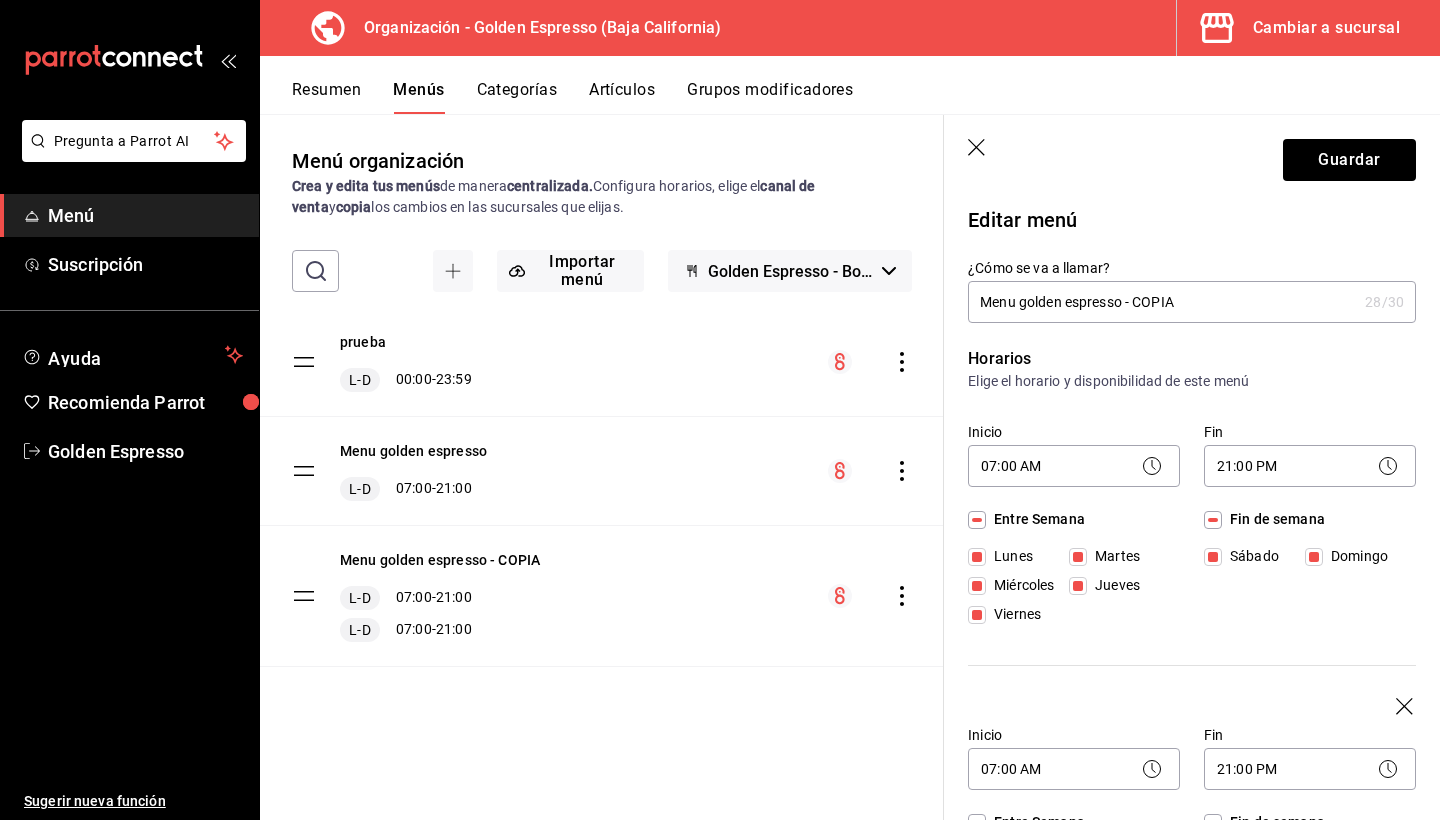 click 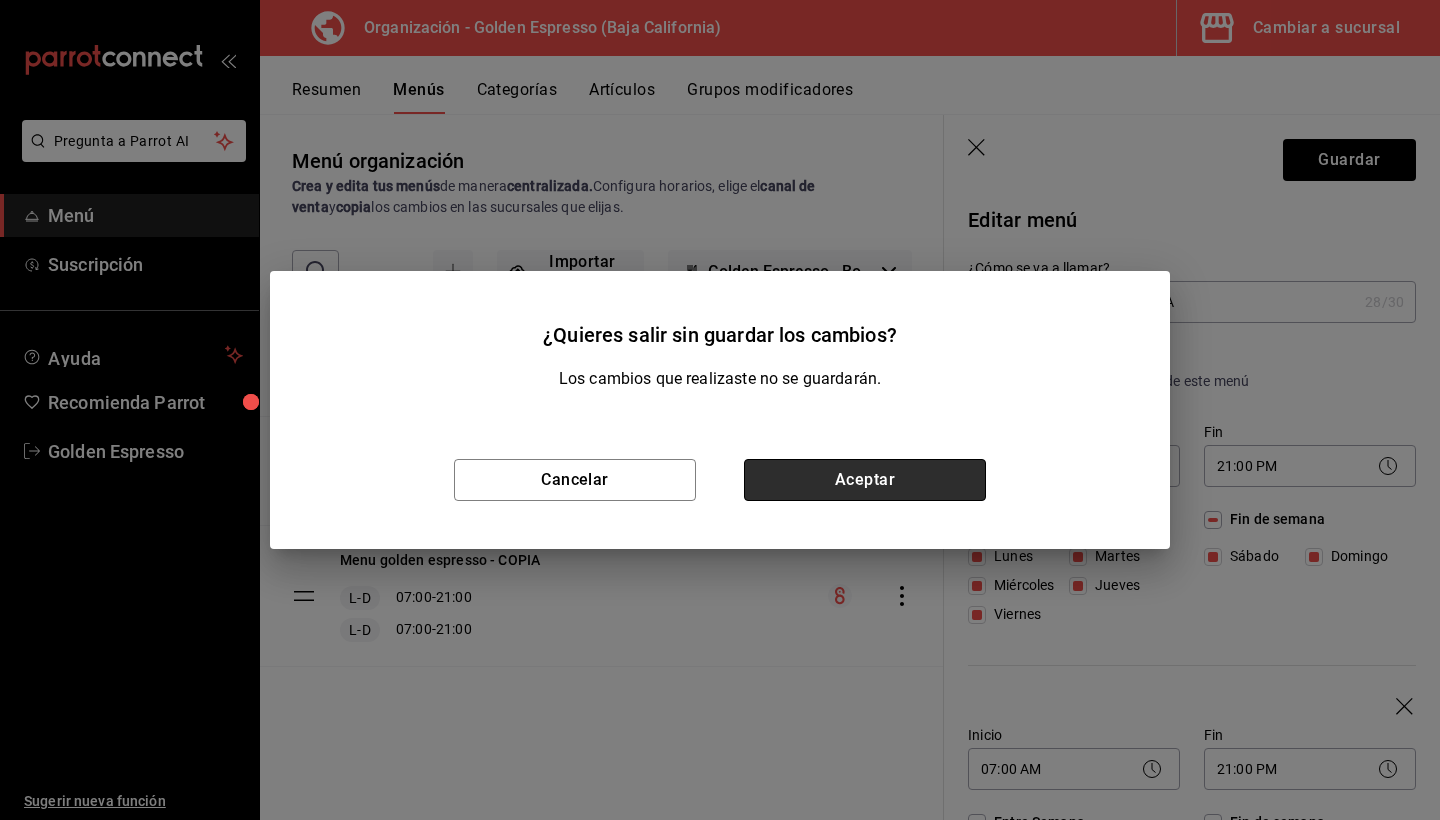 click on "Aceptar" at bounding box center (865, 480) 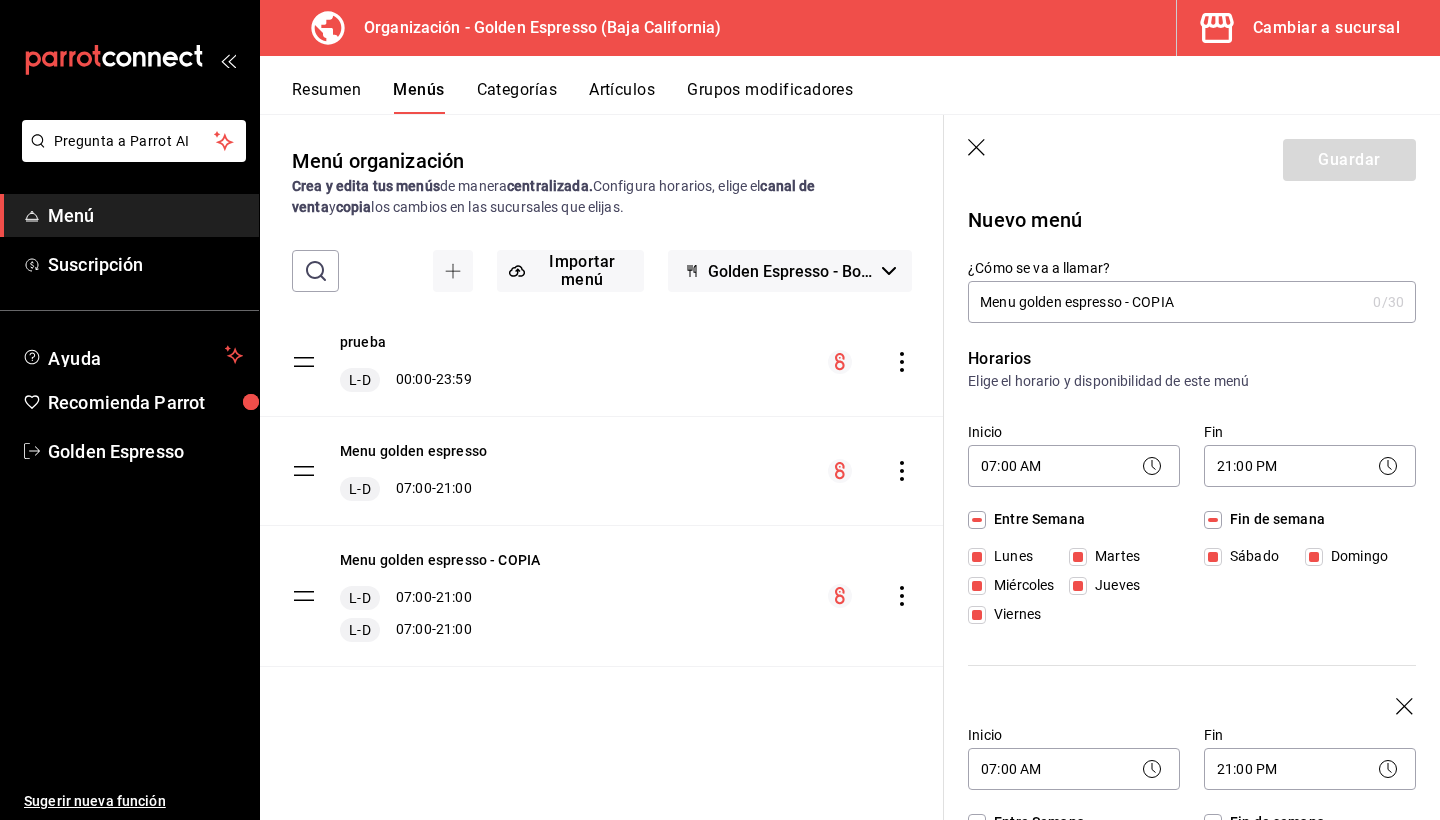 type 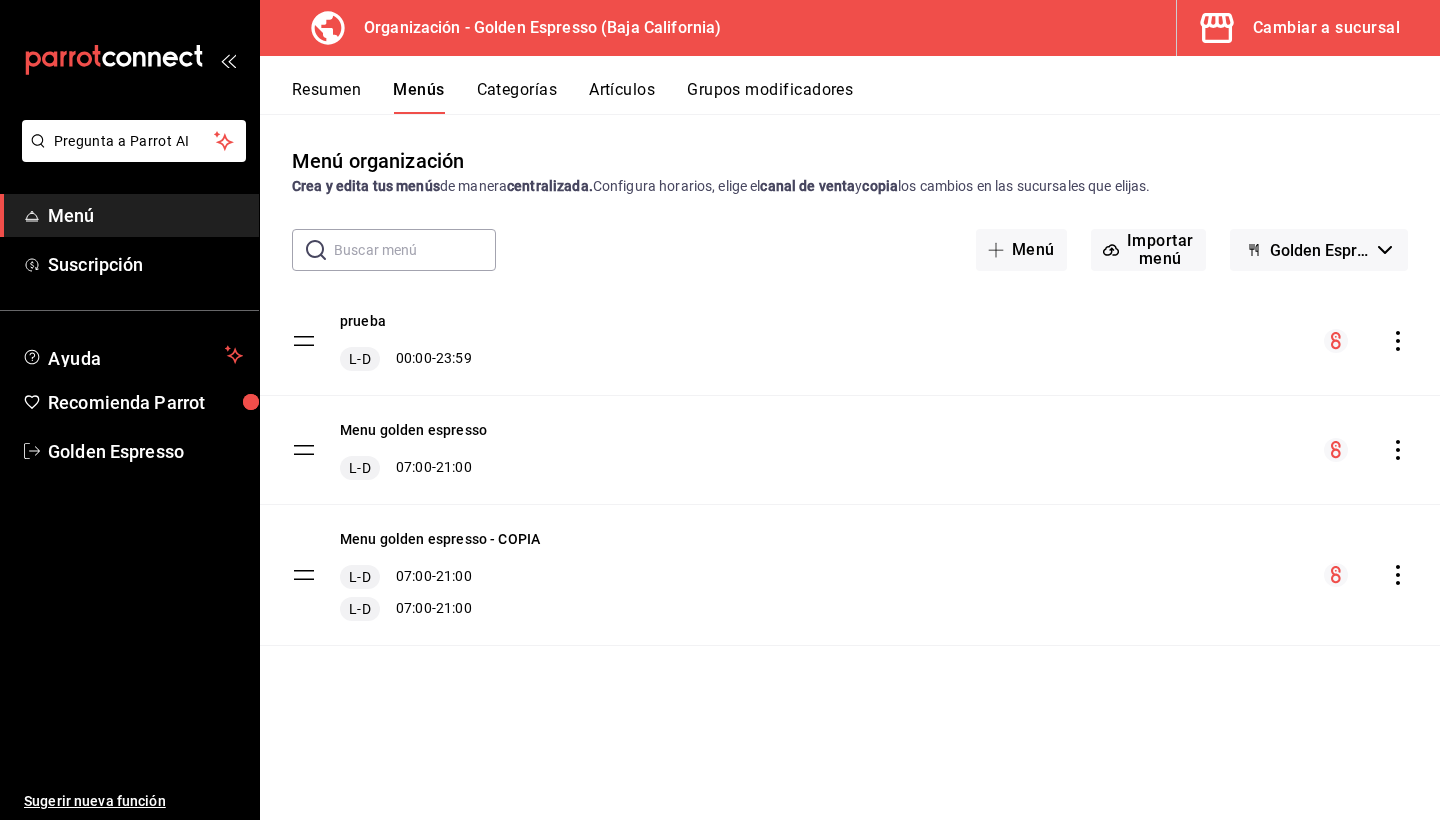 click on "Artículos" at bounding box center (622, 97) 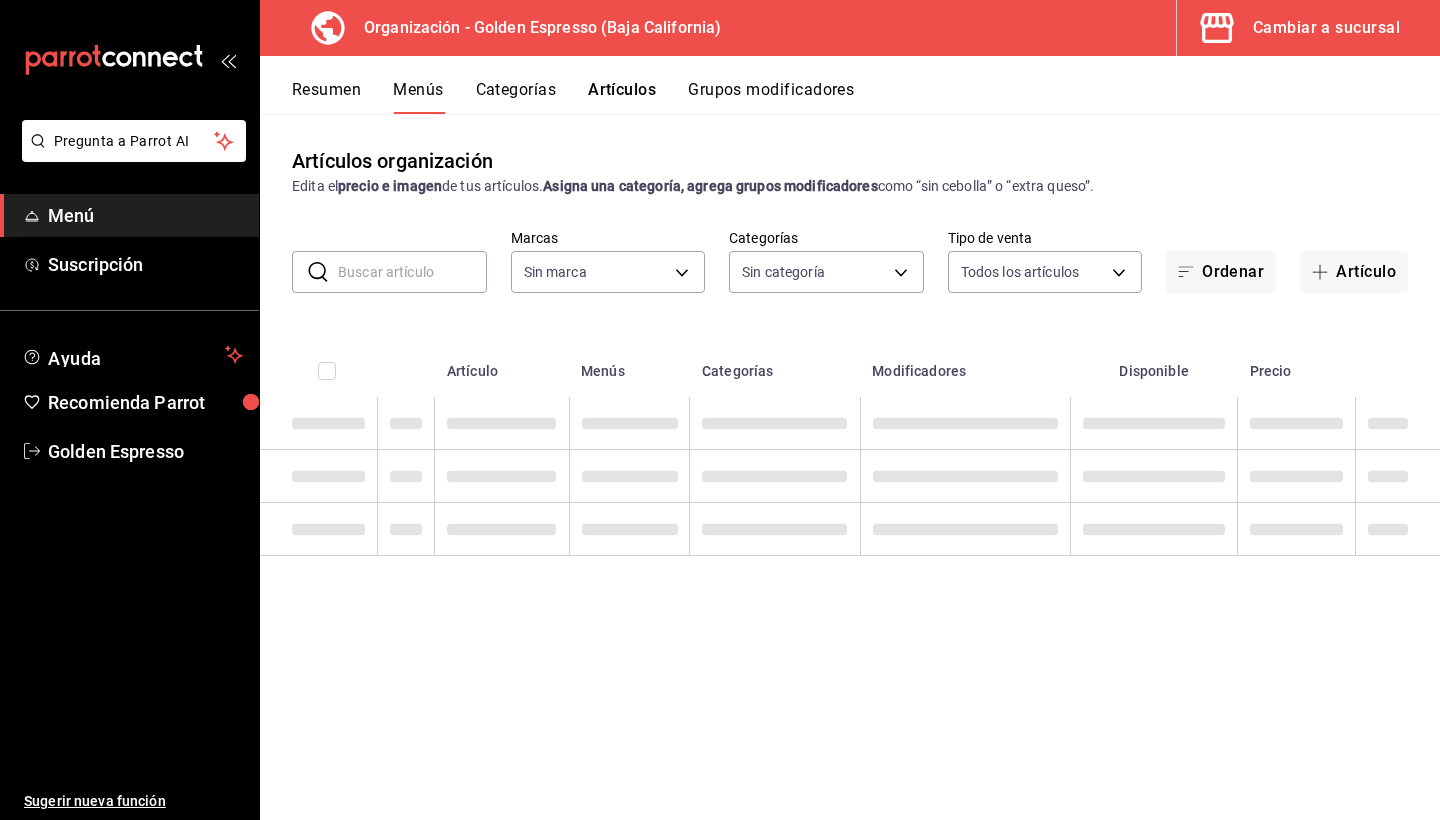 click on "Artículos" at bounding box center [622, 97] 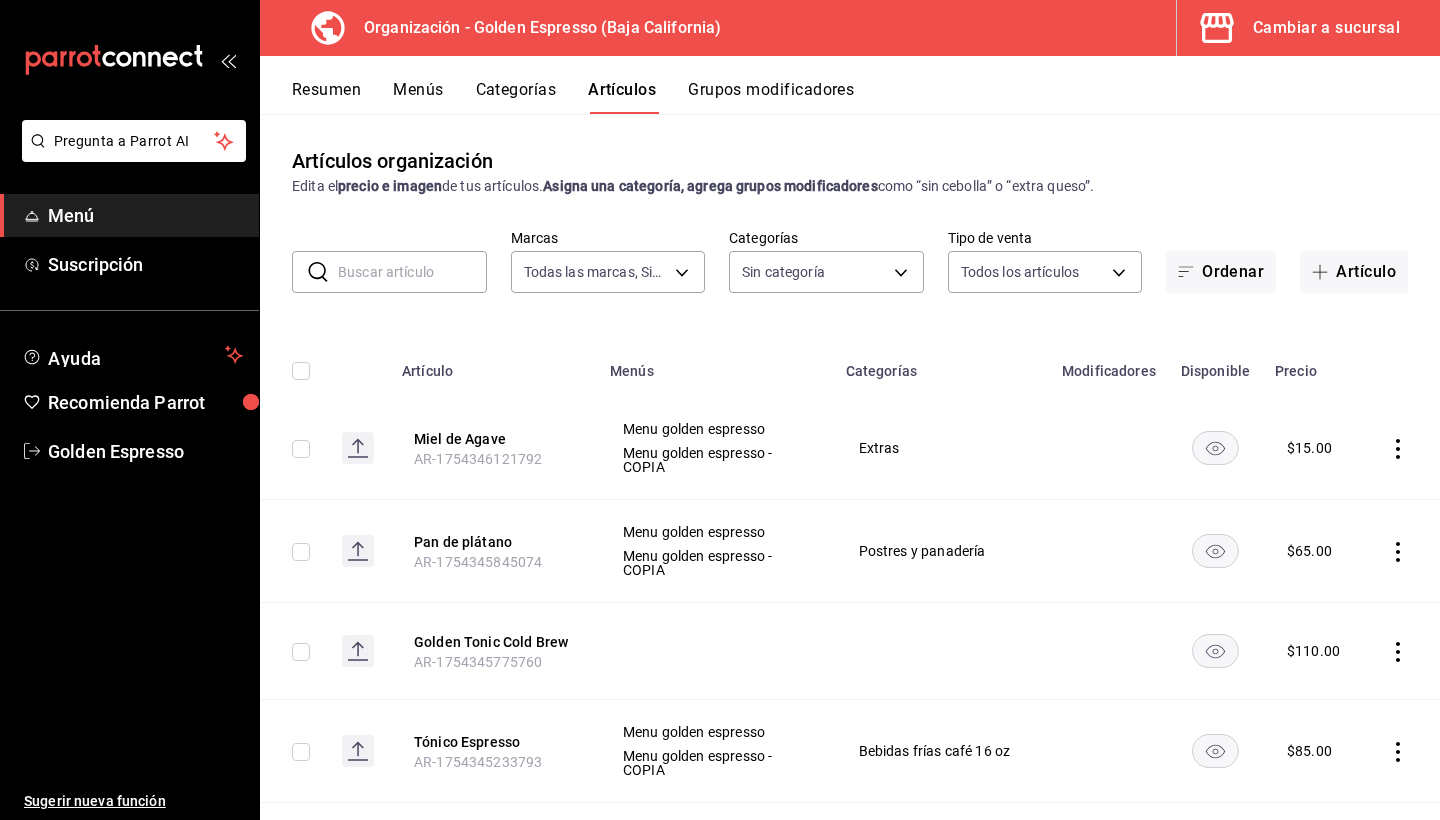 type on "1f2cbe80-1f2e-4bf1-bd89-40a538b239a1" 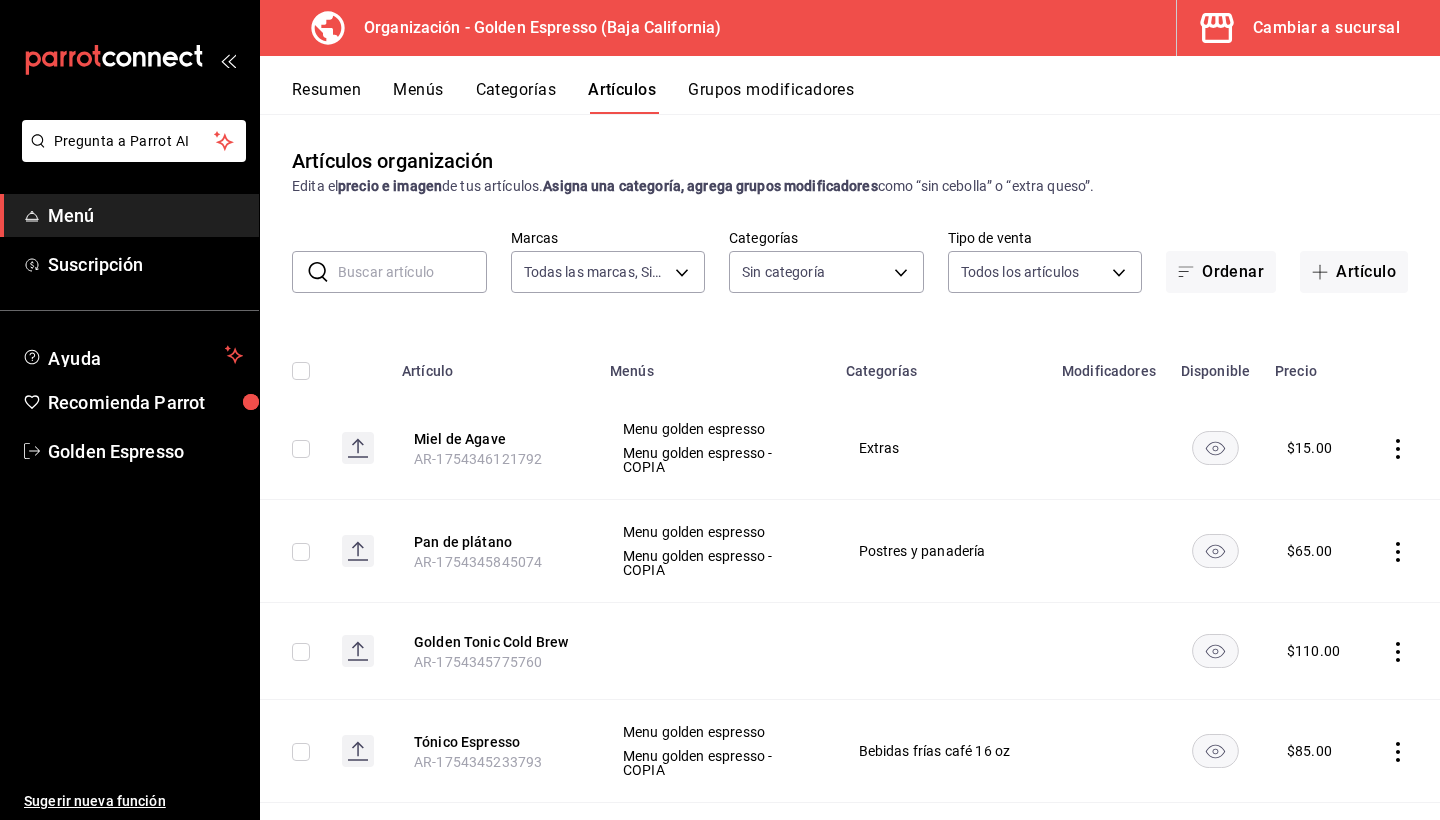 type on "ab560703-94aa-431c-9ef1-ec965bf84642,27f25b1f-3415-4c6b-84e8-15236cbf71e4,d8069b1d-2671-4ec6-b66f-090846ebe768,c2717317-2d9a-477e-9405-4902bc6b7b90,a8c282a1-8bc6-4c5b-bf63-dd9afdce3041,026ddf4a-6e54-4553-8045-71795fc89f08,f756c331-1ebe-45f2-b54d-866c01d09aca,5daba708-b76b-4cf6-b23e-f6dde925f12b,279d6d70-4dfb-4386-b0a2-bb6e69b23ea3" 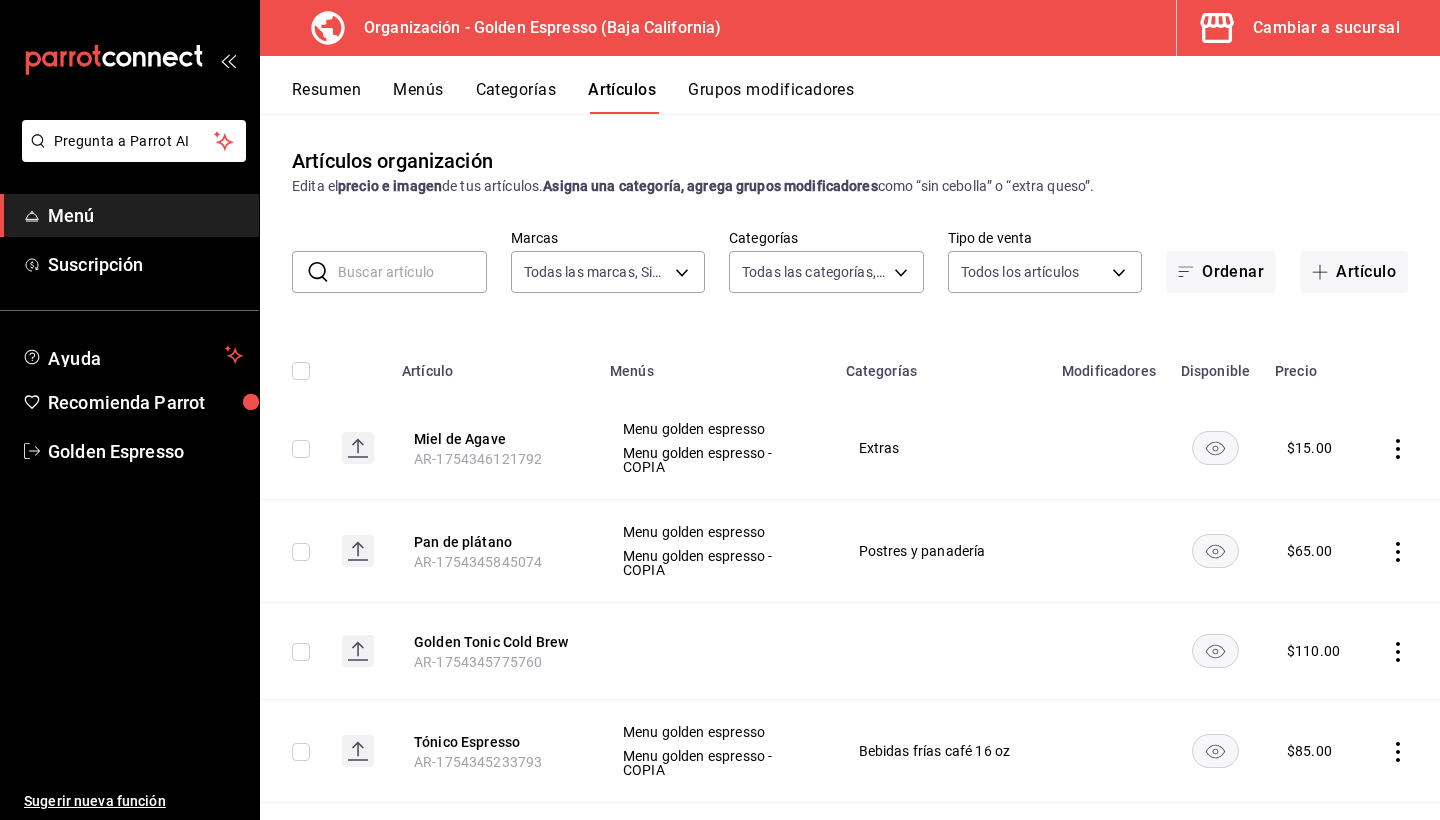 click at bounding box center [412, 272] 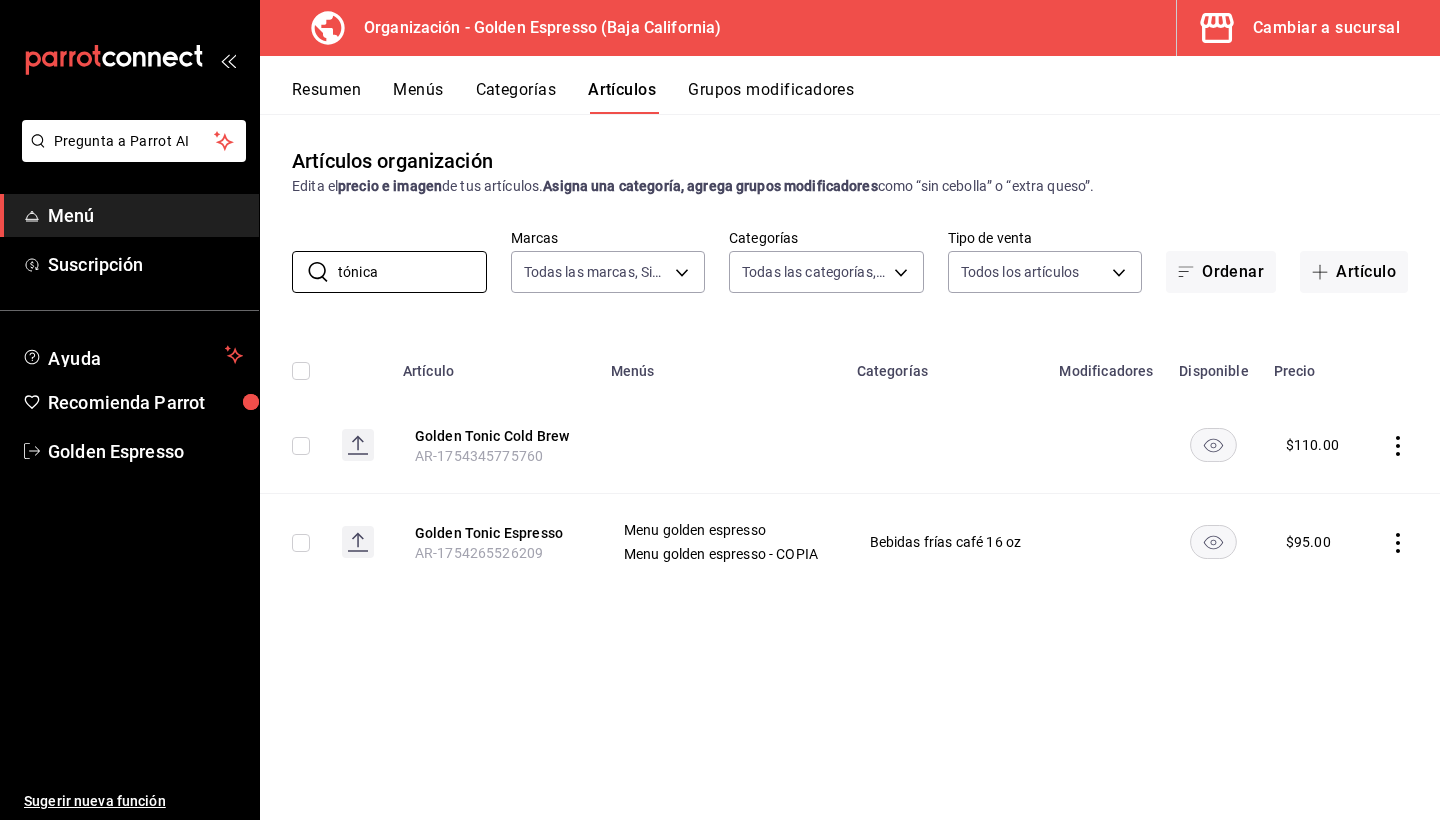 drag, startPoint x: 402, startPoint y: 268, endPoint x: 1405, endPoint y: 453, distance: 1019.91864 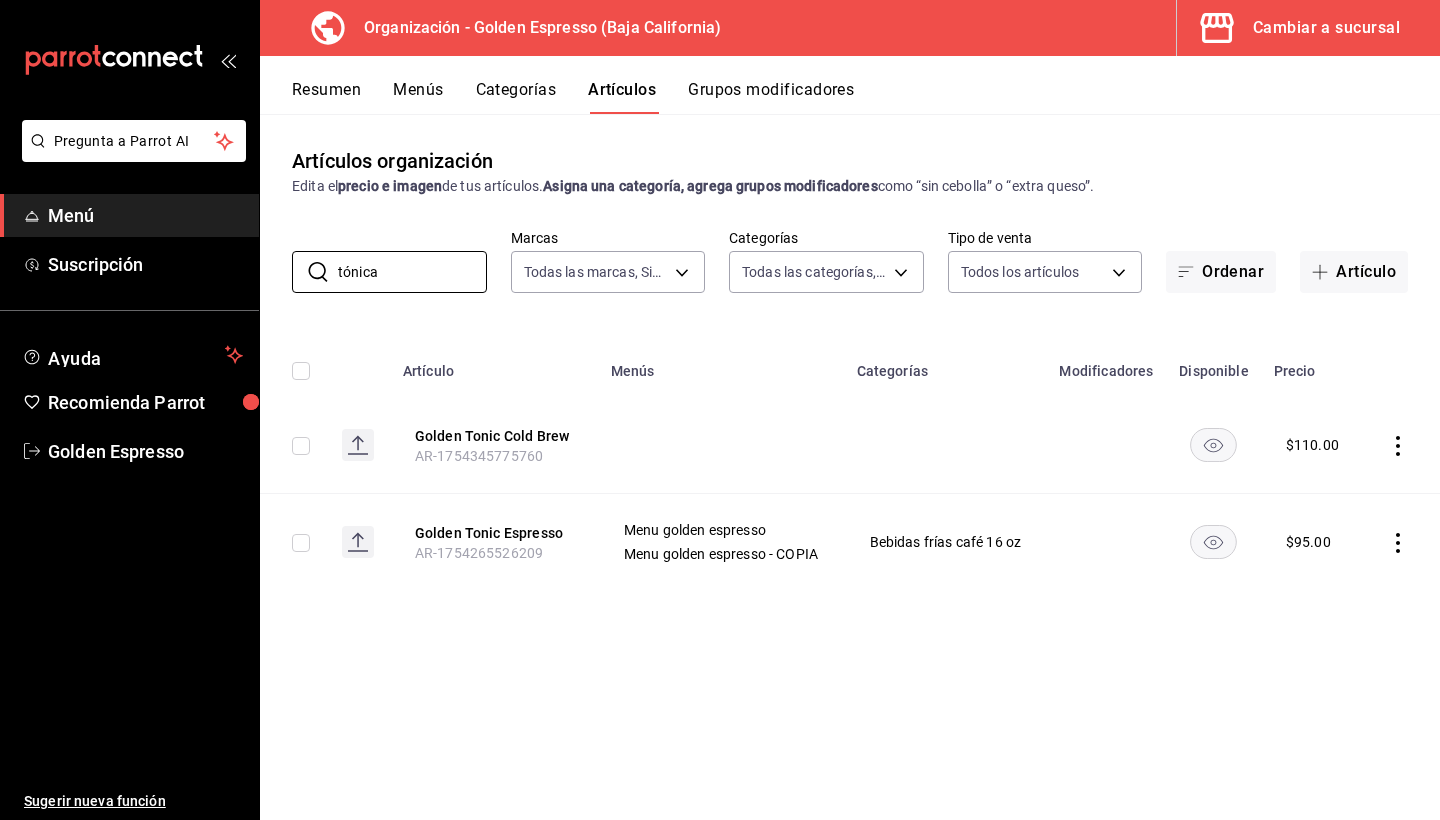 click 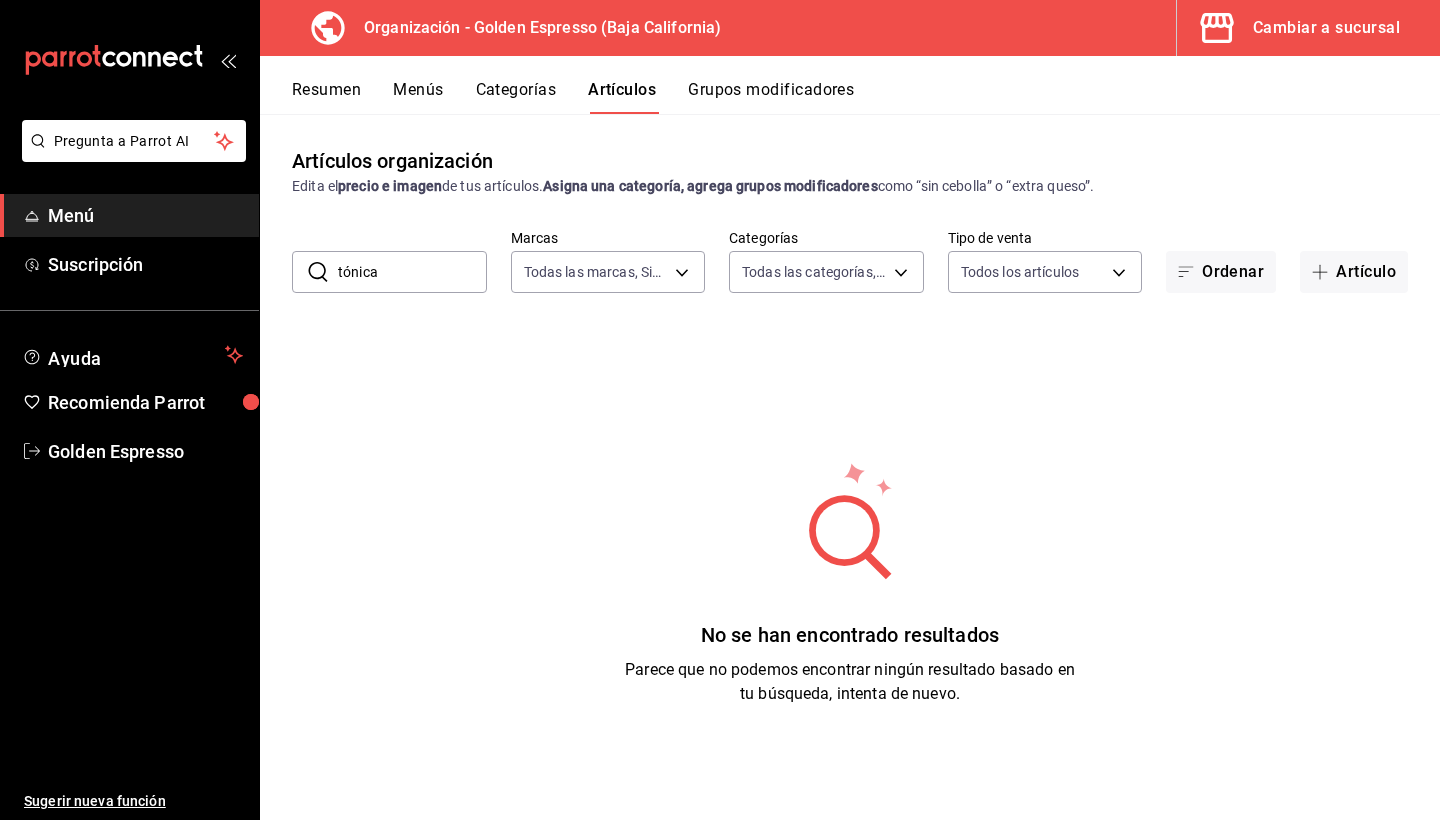 click on "tónica" at bounding box center (412, 272) 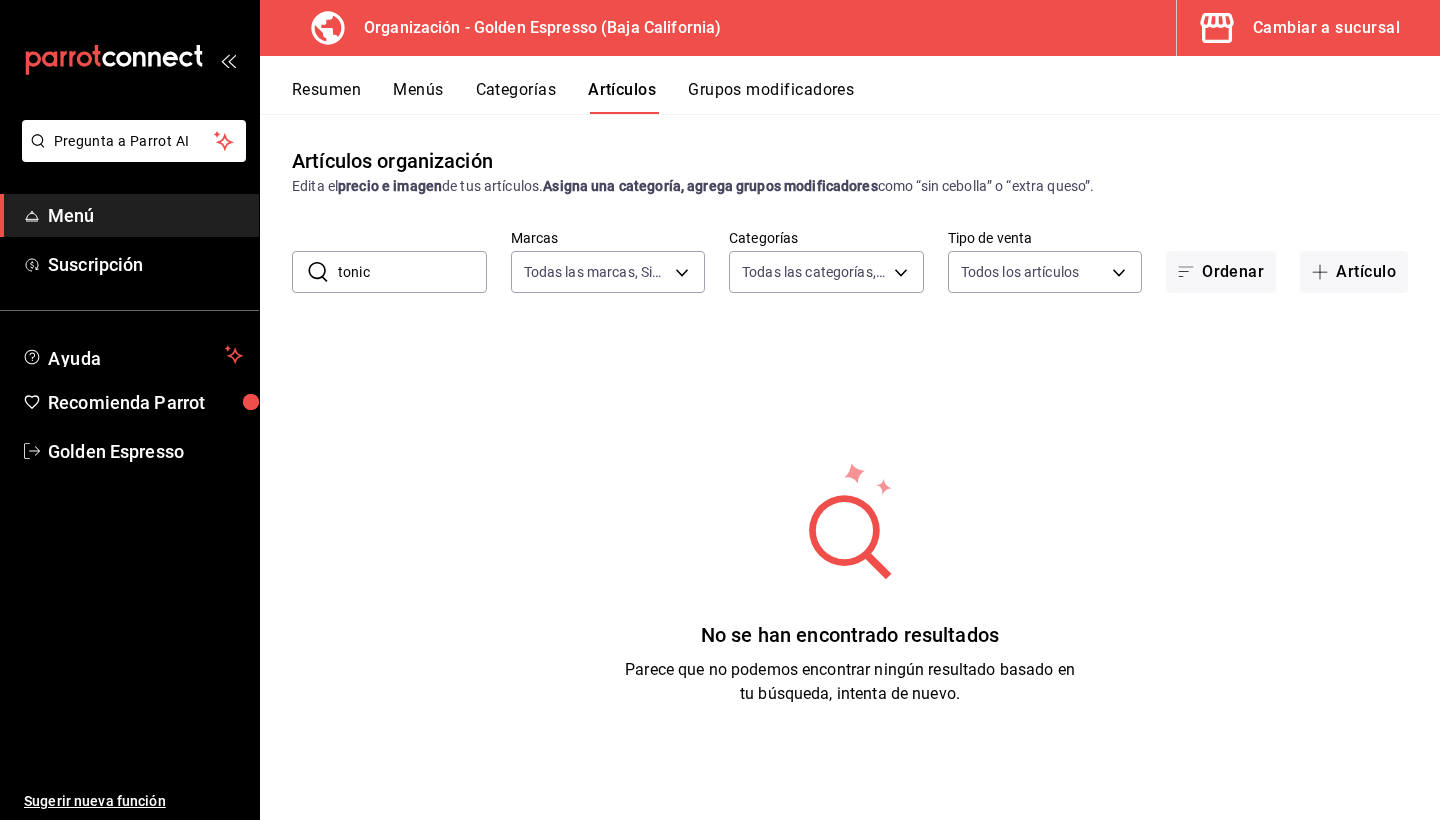 type on "tonic" 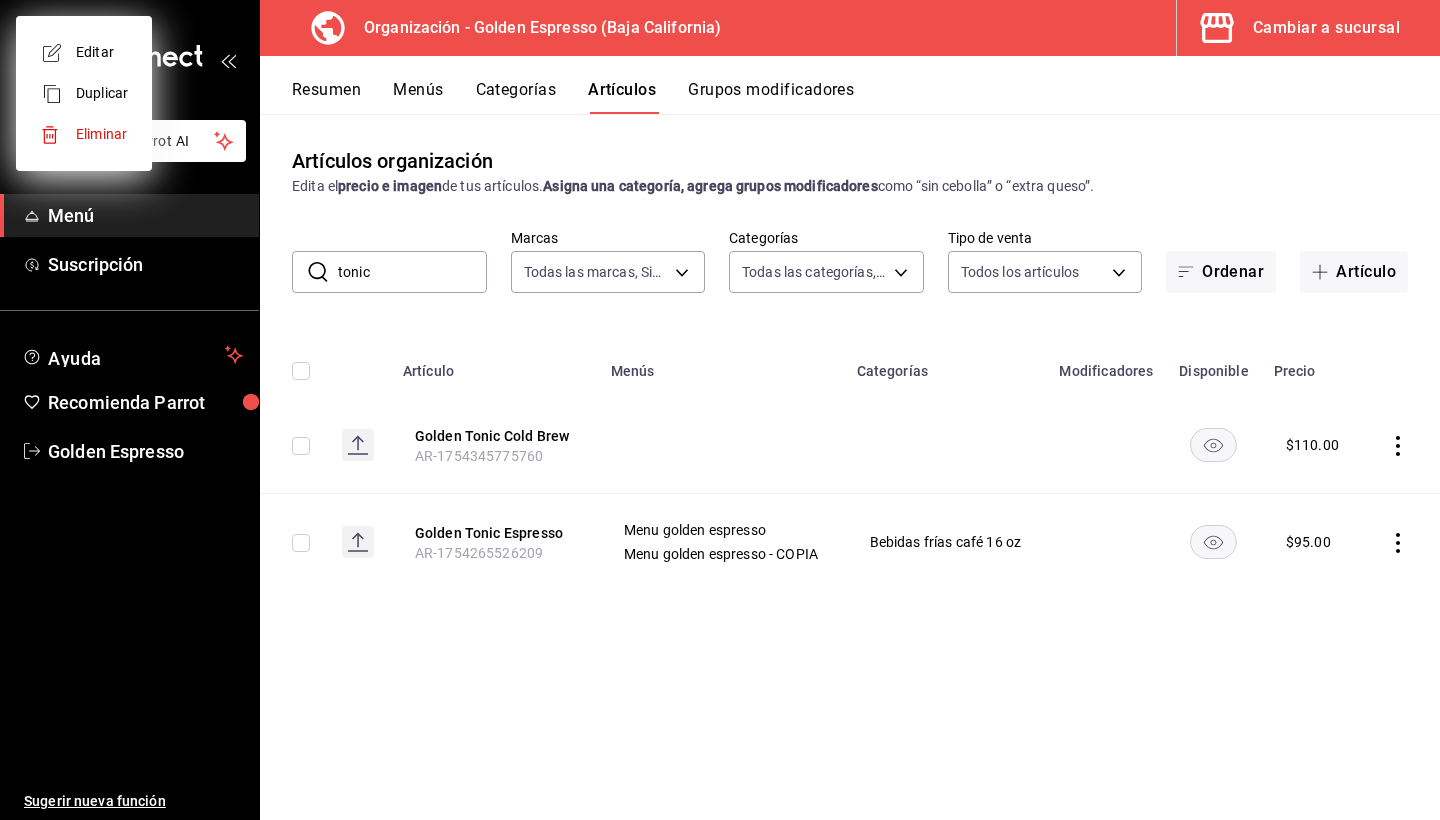click at bounding box center (720, 410) 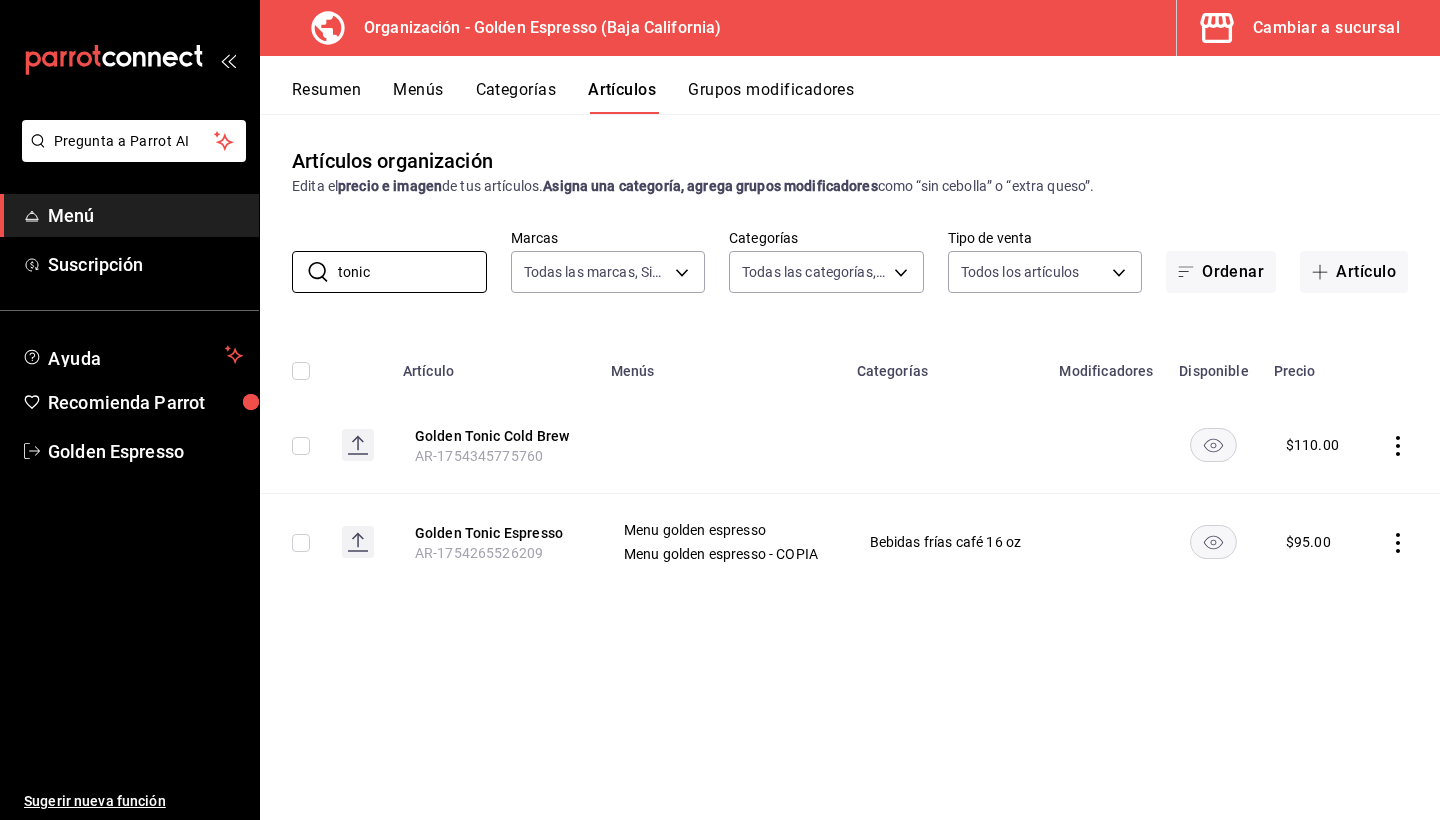 click 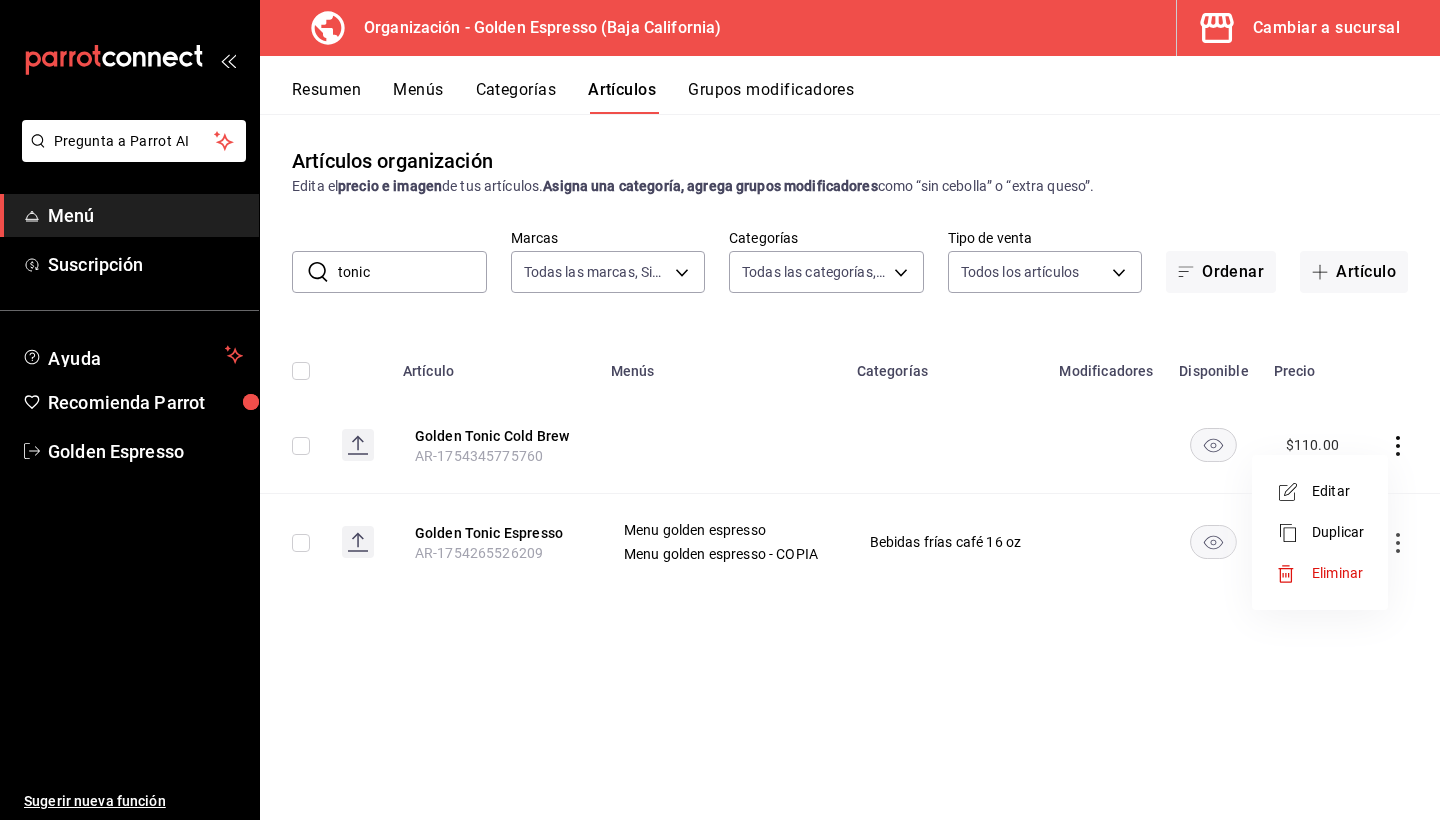 click on "Editar" at bounding box center [1338, 491] 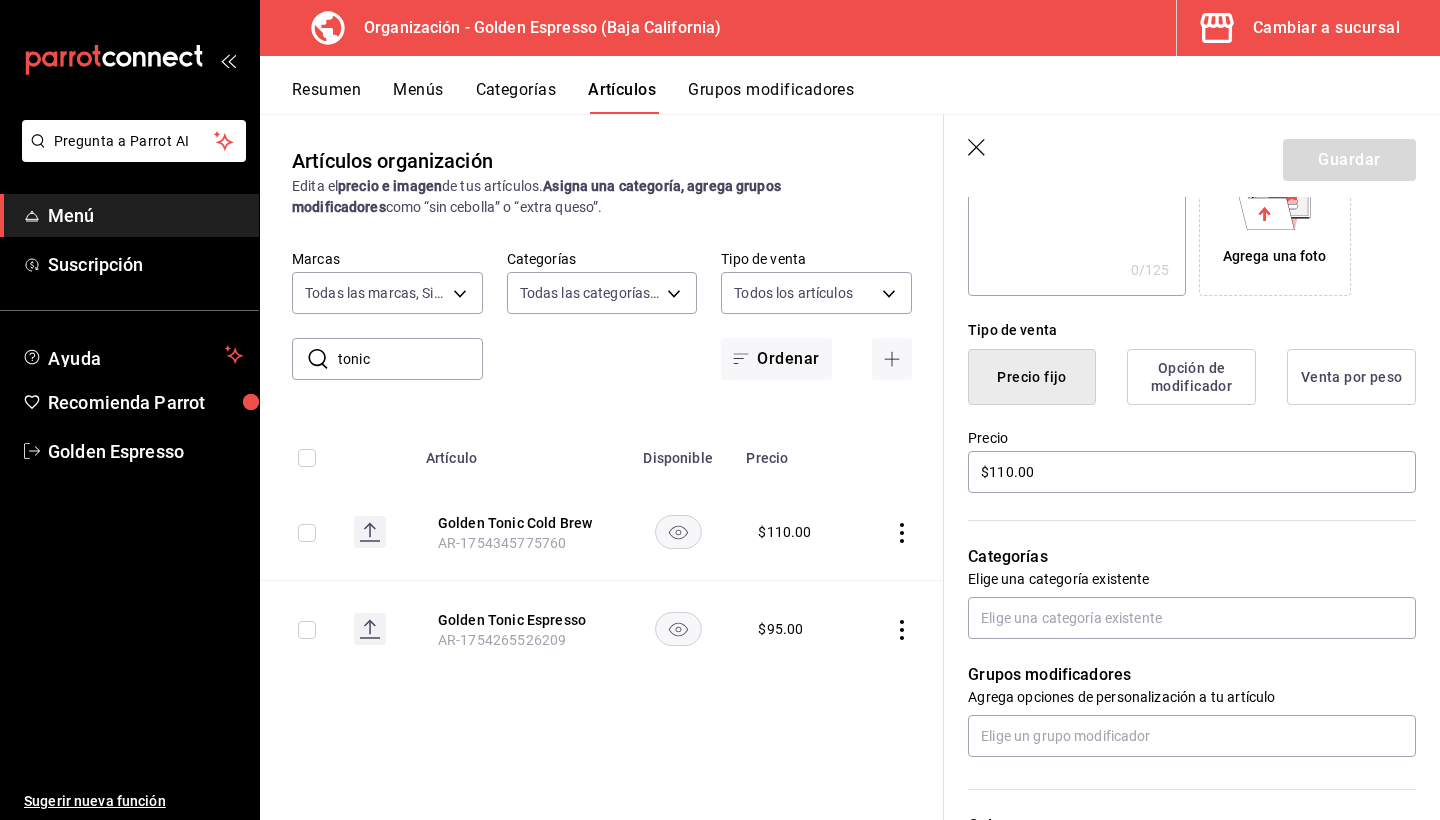 scroll, scrollTop: 399, scrollLeft: 0, axis: vertical 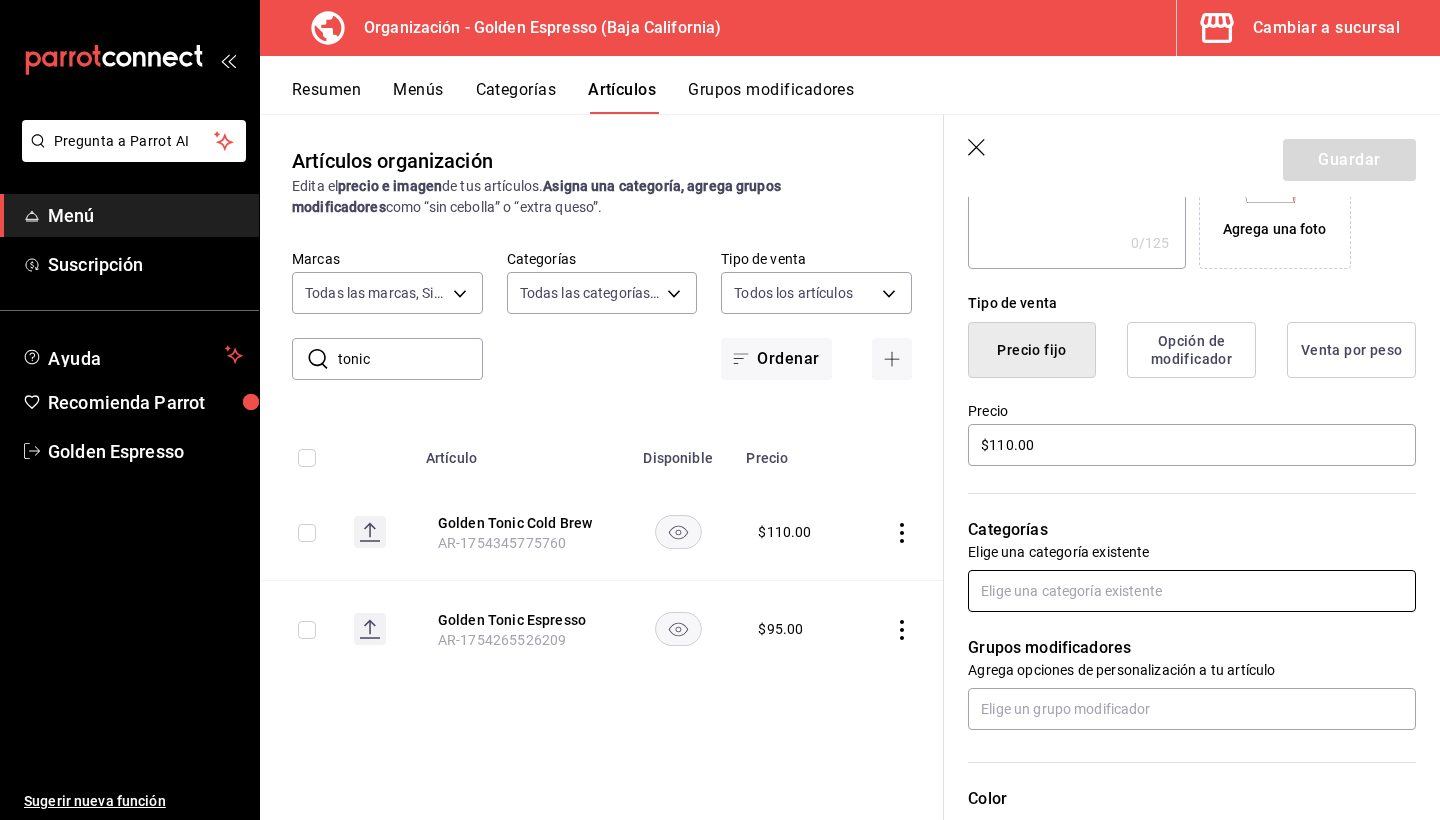 click at bounding box center (1192, 591) 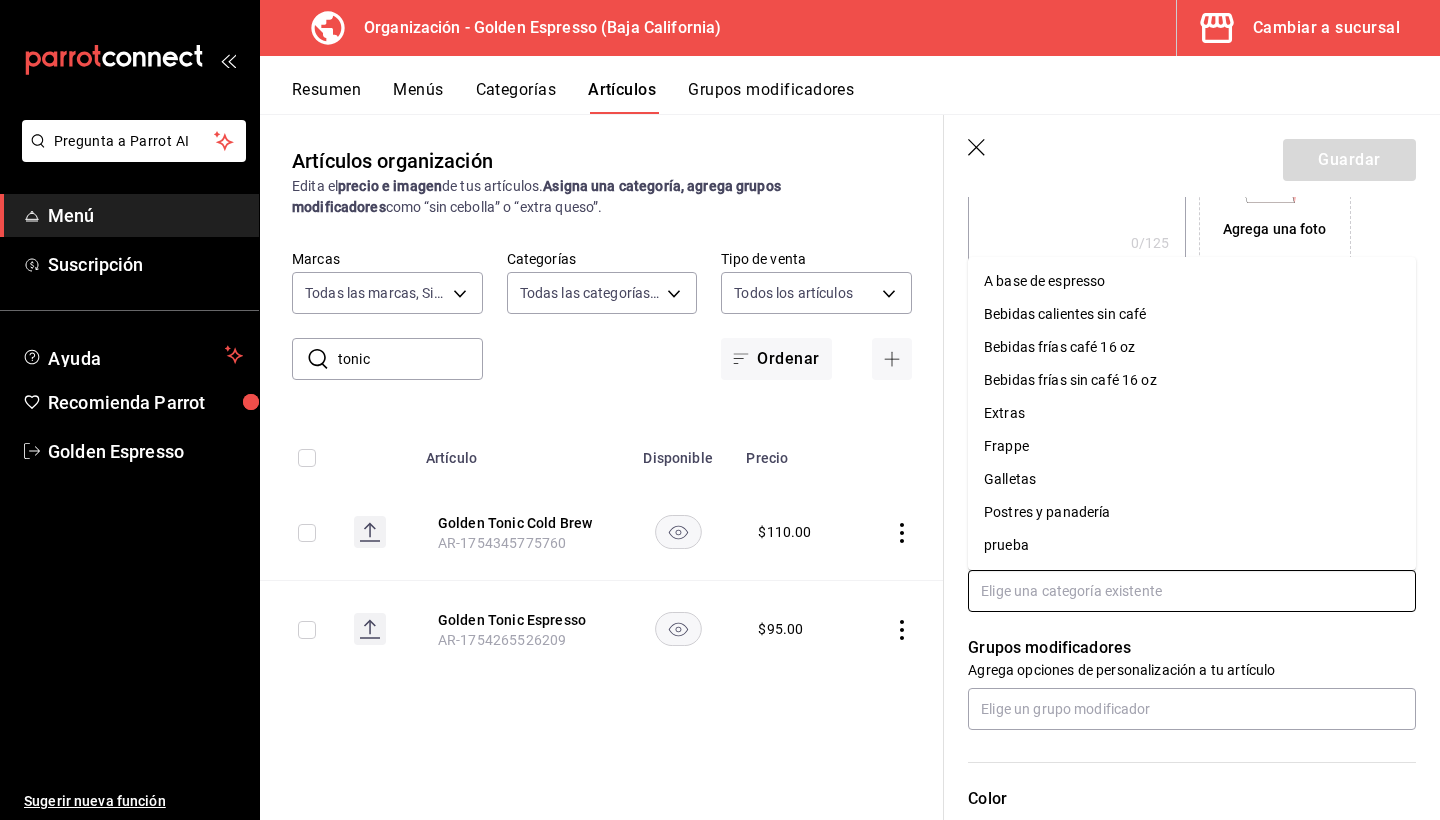 click on "Bebidas frías café 16 oz" at bounding box center (1192, 347) 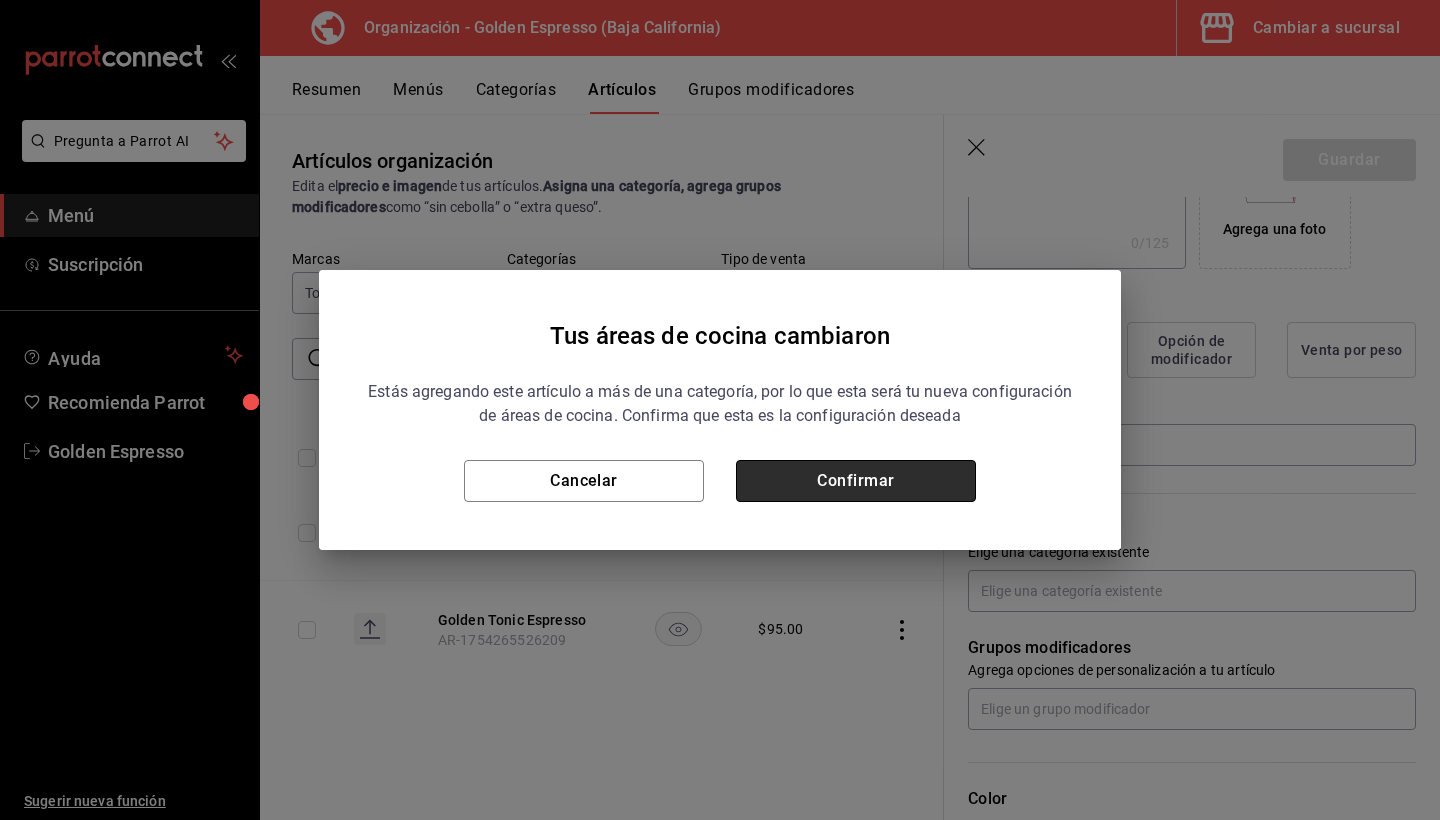 click on "Confirmar" at bounding box center [856, 481] 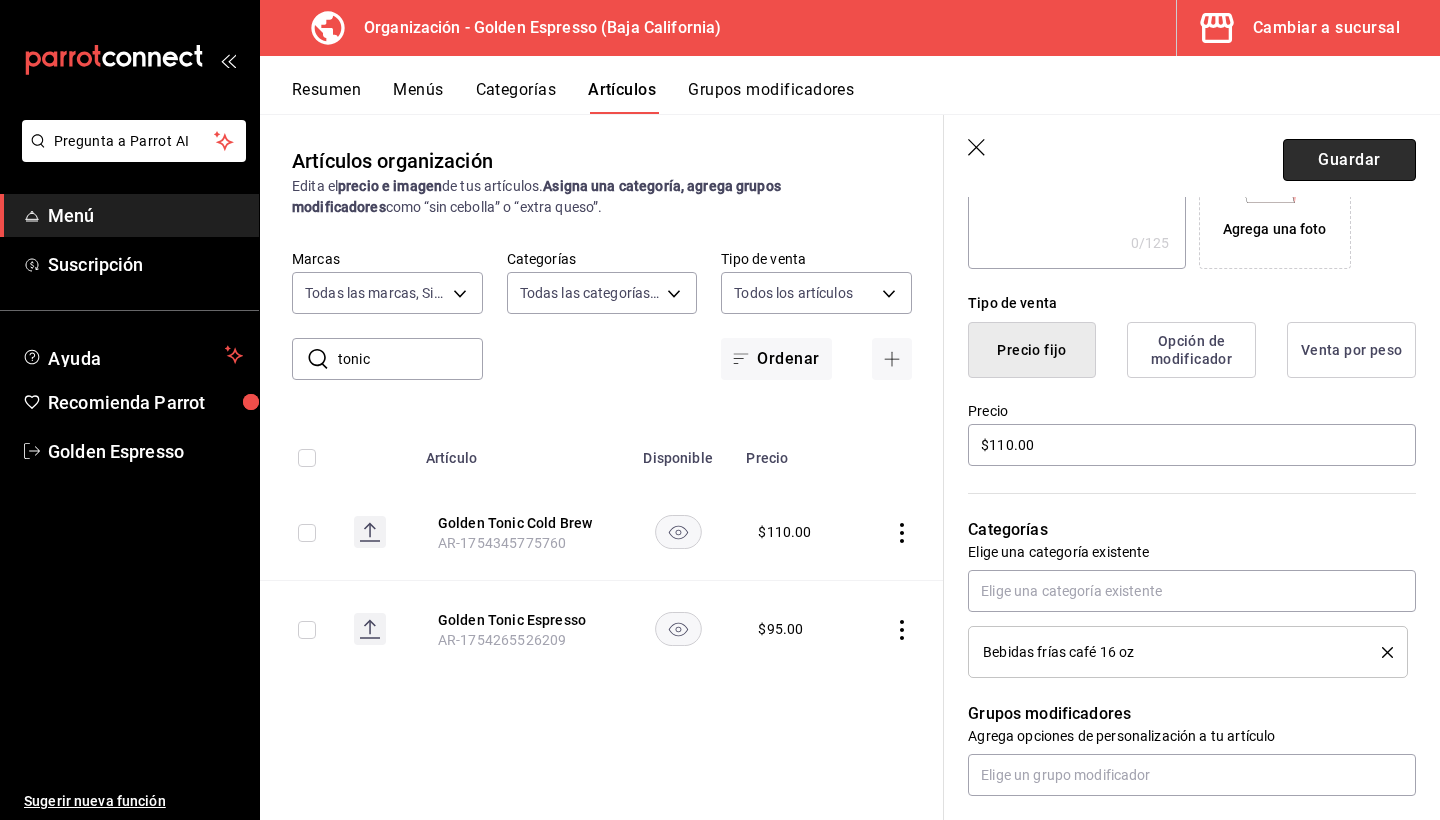 click on "Guardar" at bounding box center (1349, 160) 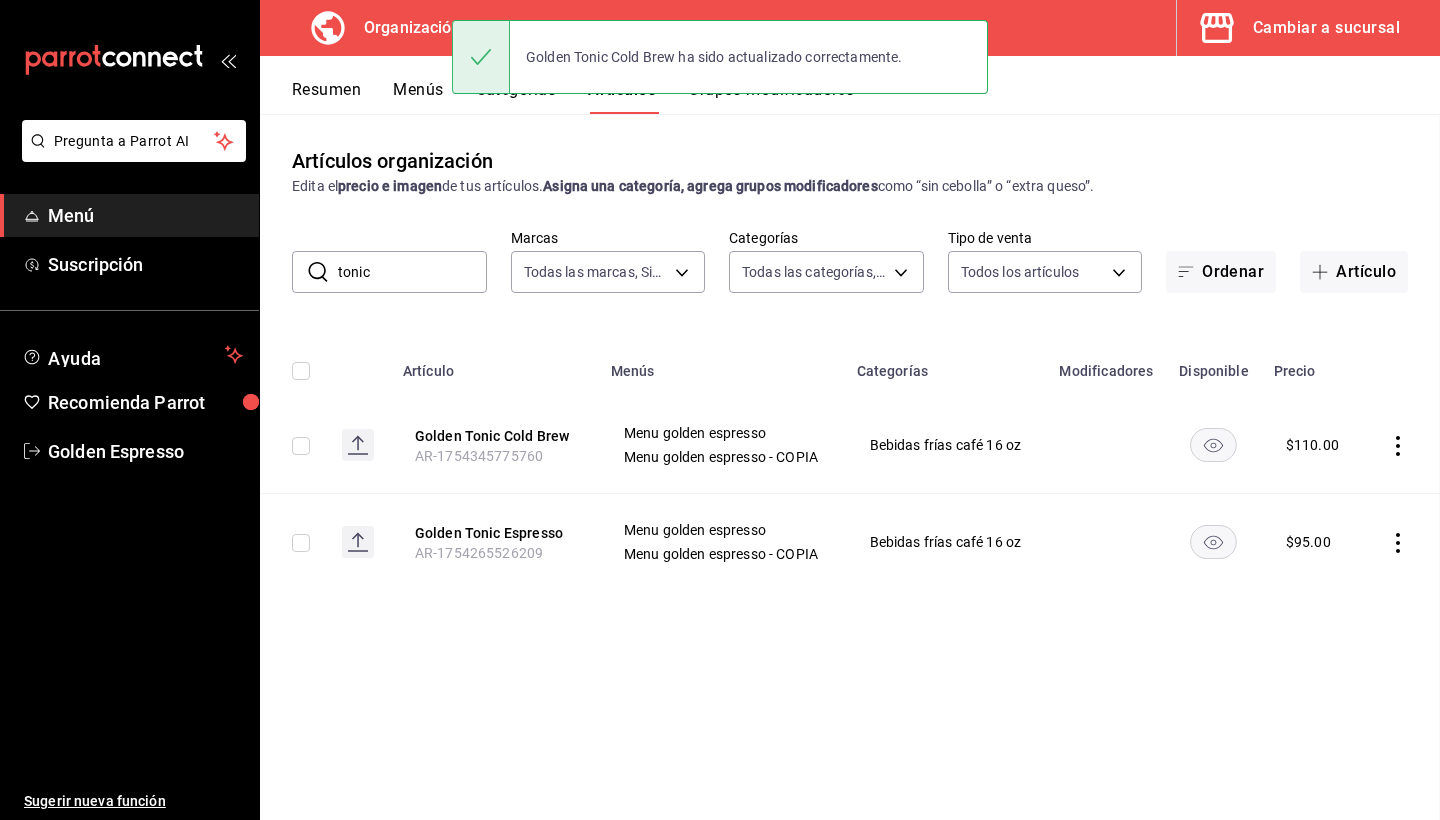 scroll, scrollTop: 0, scrollLeft: 0, axis: both 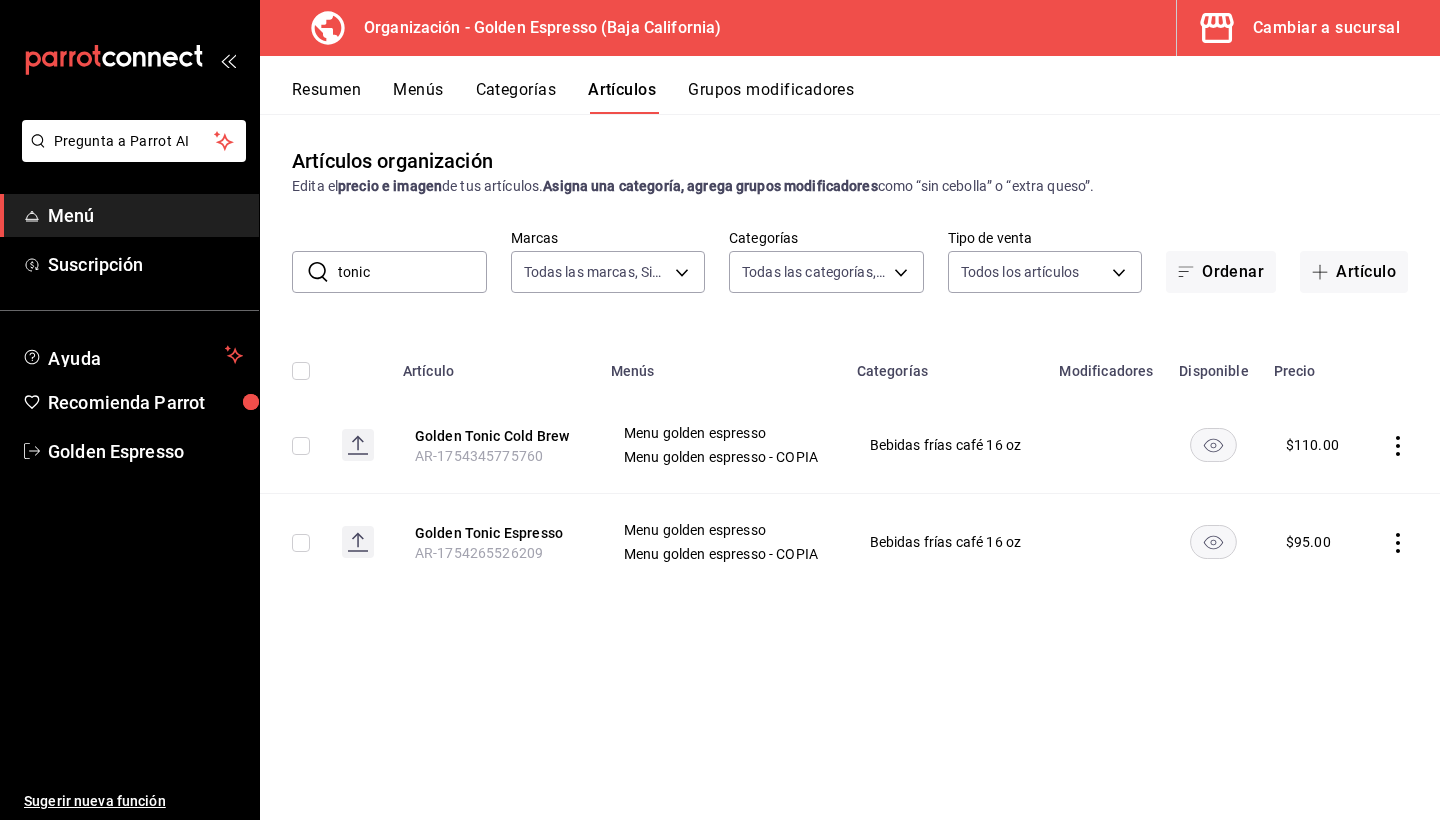 click on "Menús" at bounding box center (418, 97) 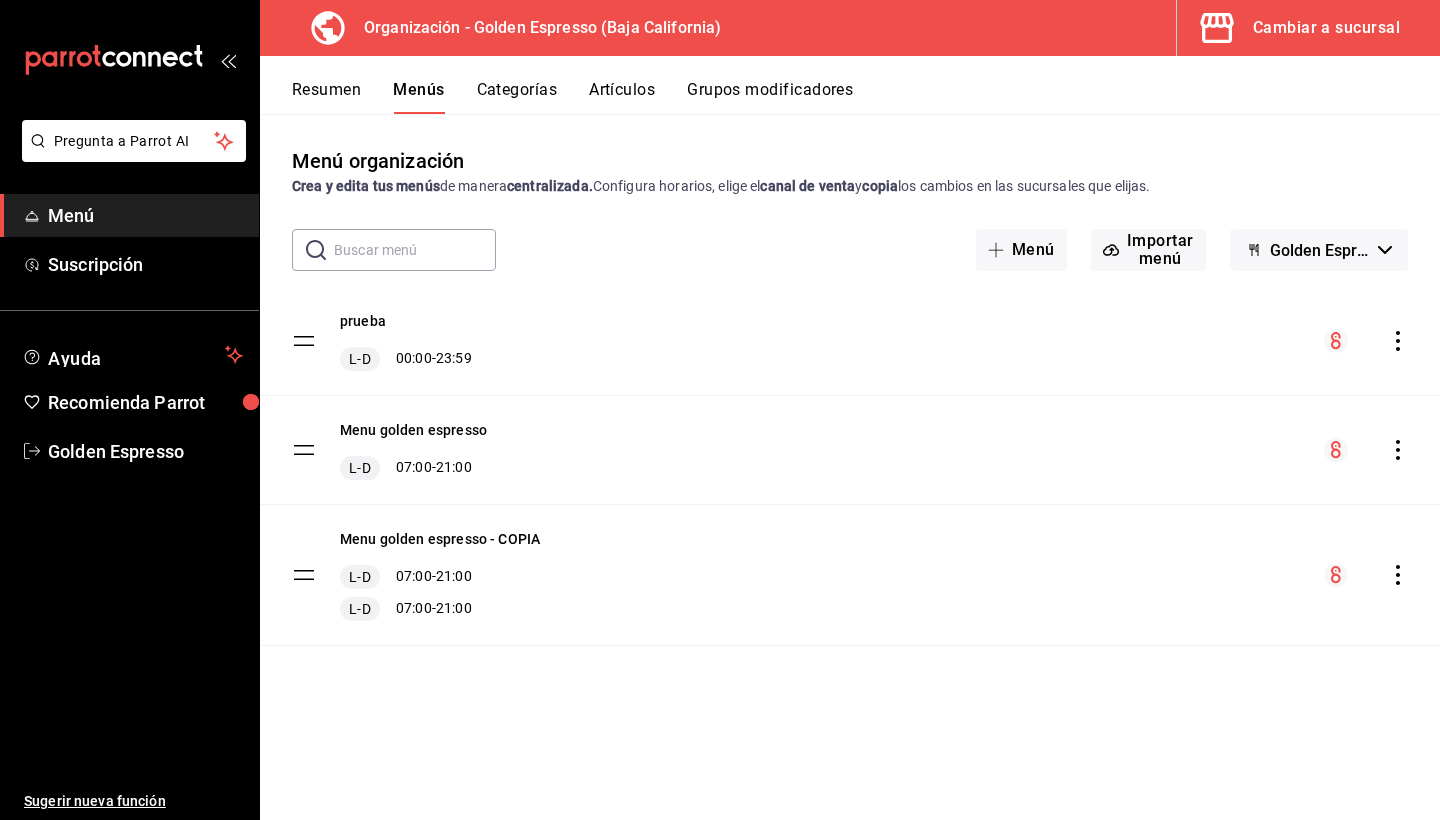 click 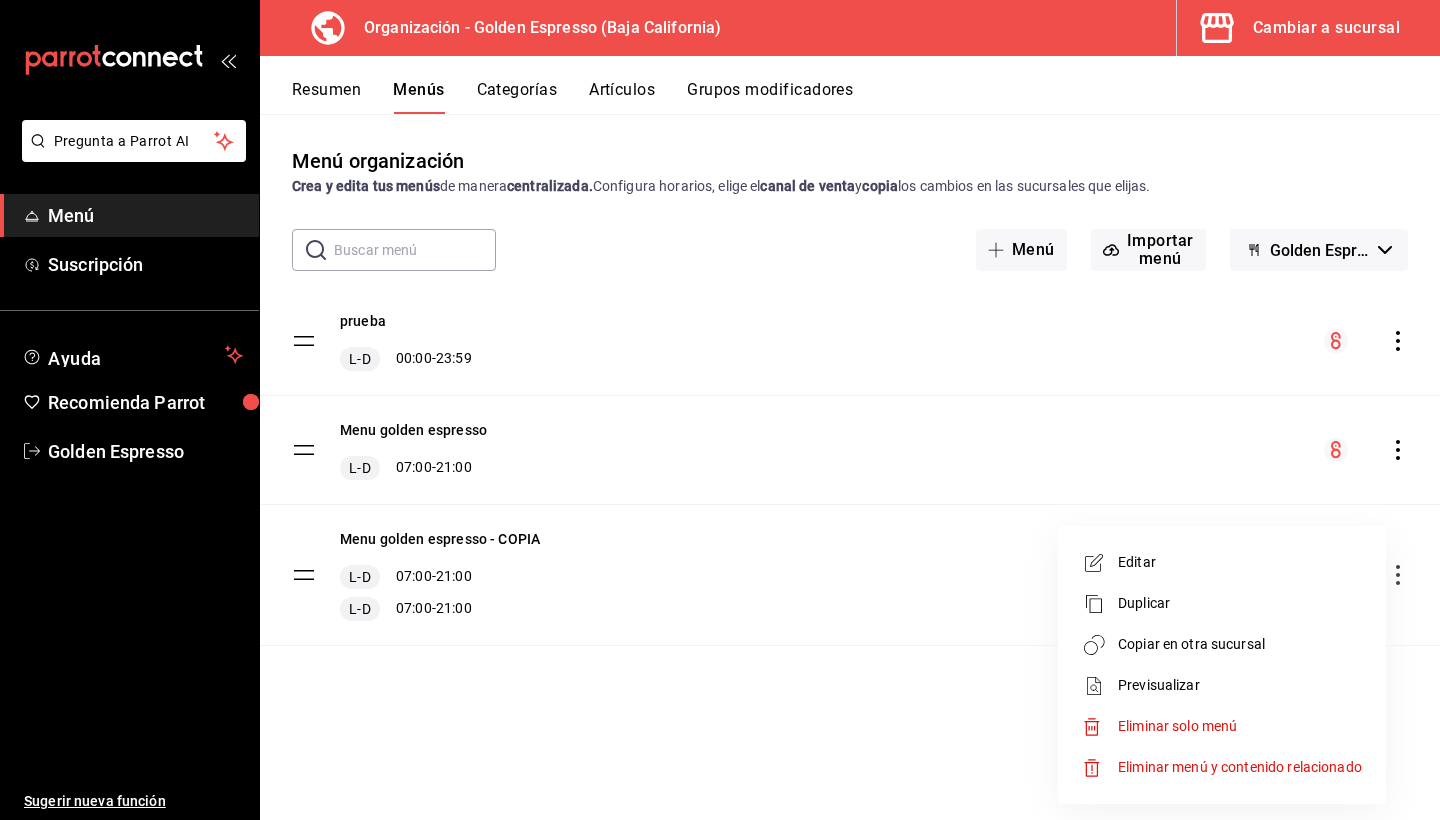 click on "Copiar en otra sucursal" at bounding box center (1222, 644) 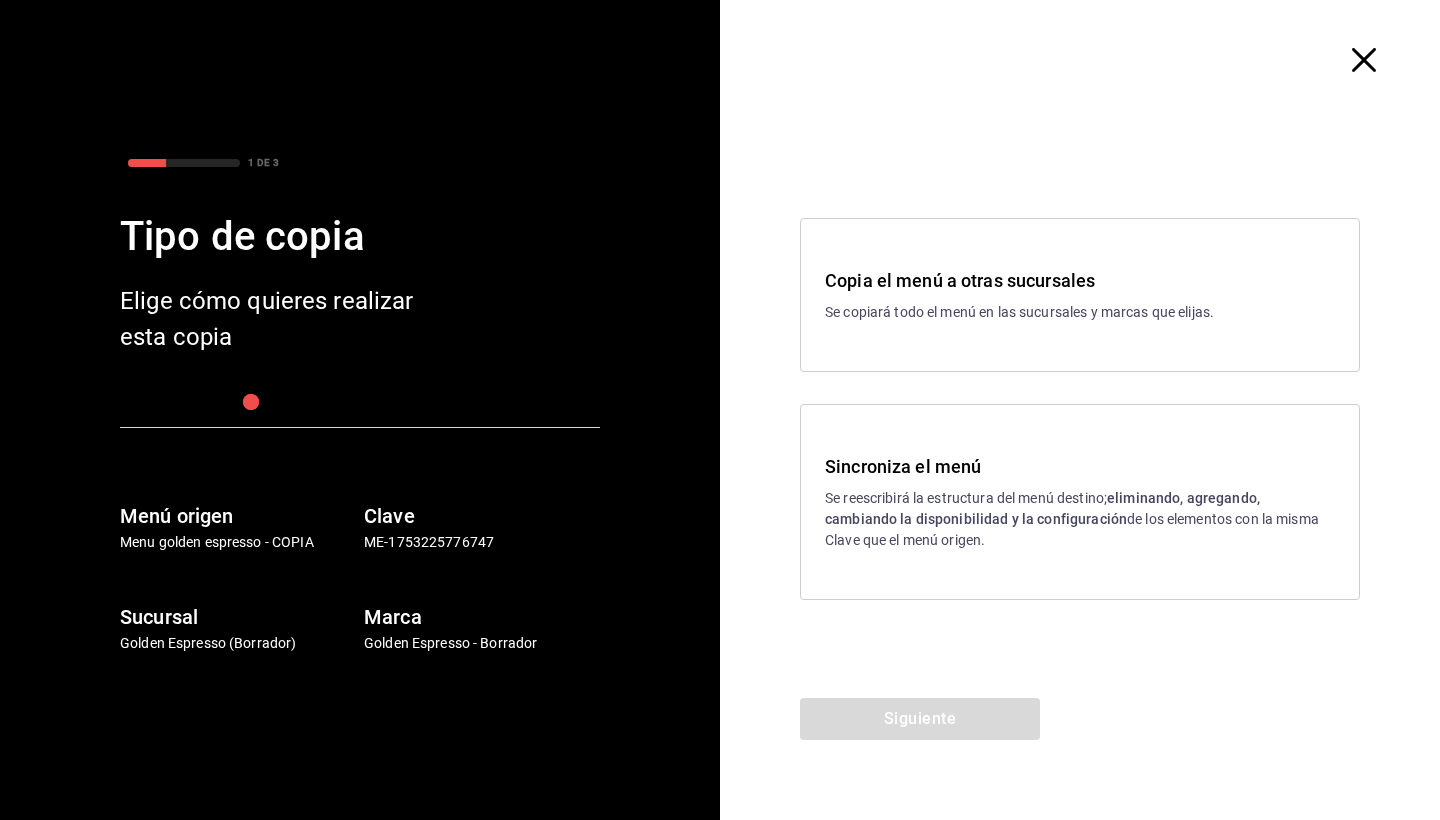 click on "Sincroniza el menú Se reescribirá la estructura del menú destino;  eliminando, agregando, cambiando la disponibilidad y la configuración  de los elementos con la misma Clave que el menú origen." at bounding box center (1080, 502) 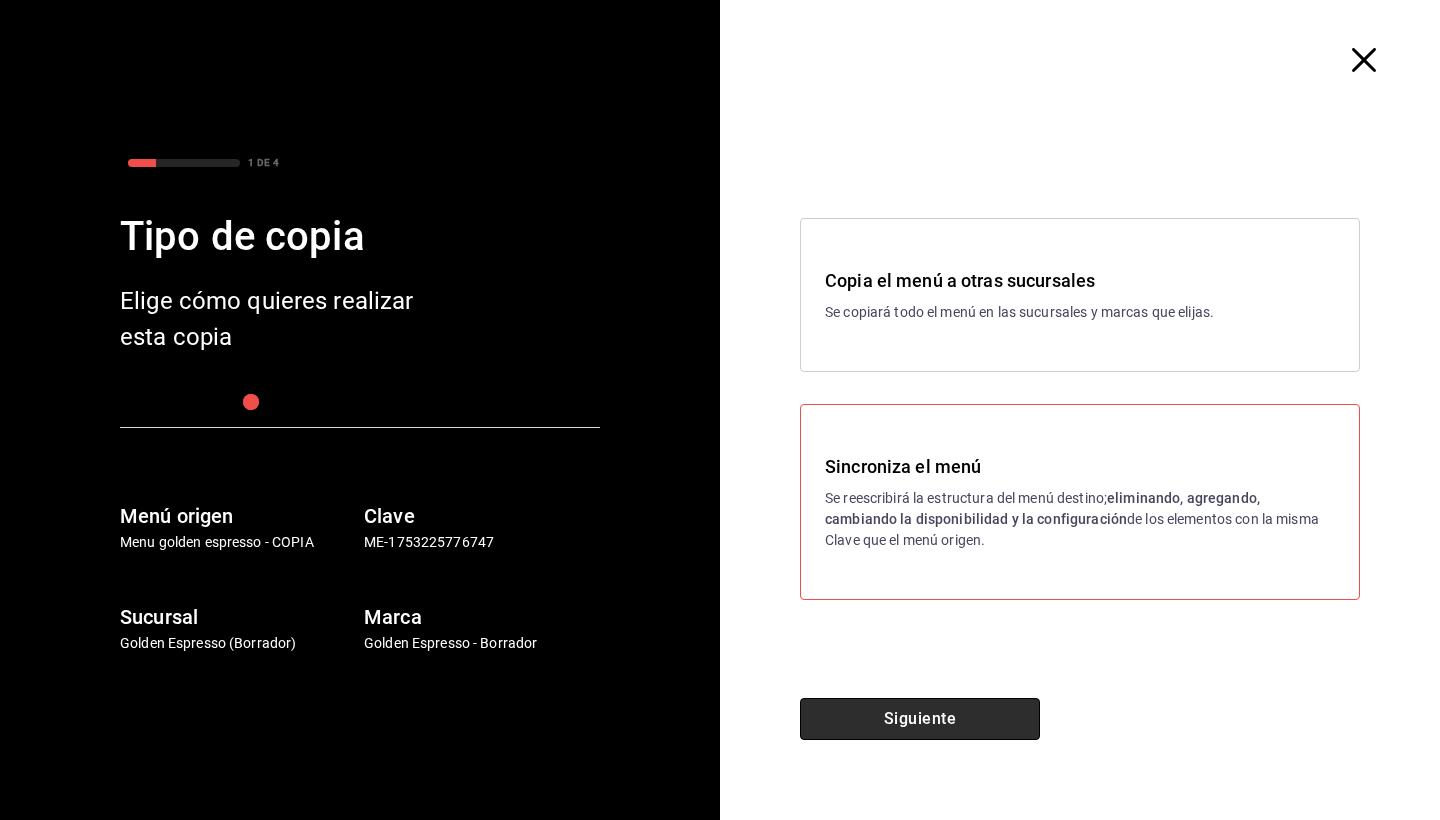 click on "Siguiente" at bounding box center [920, 719] 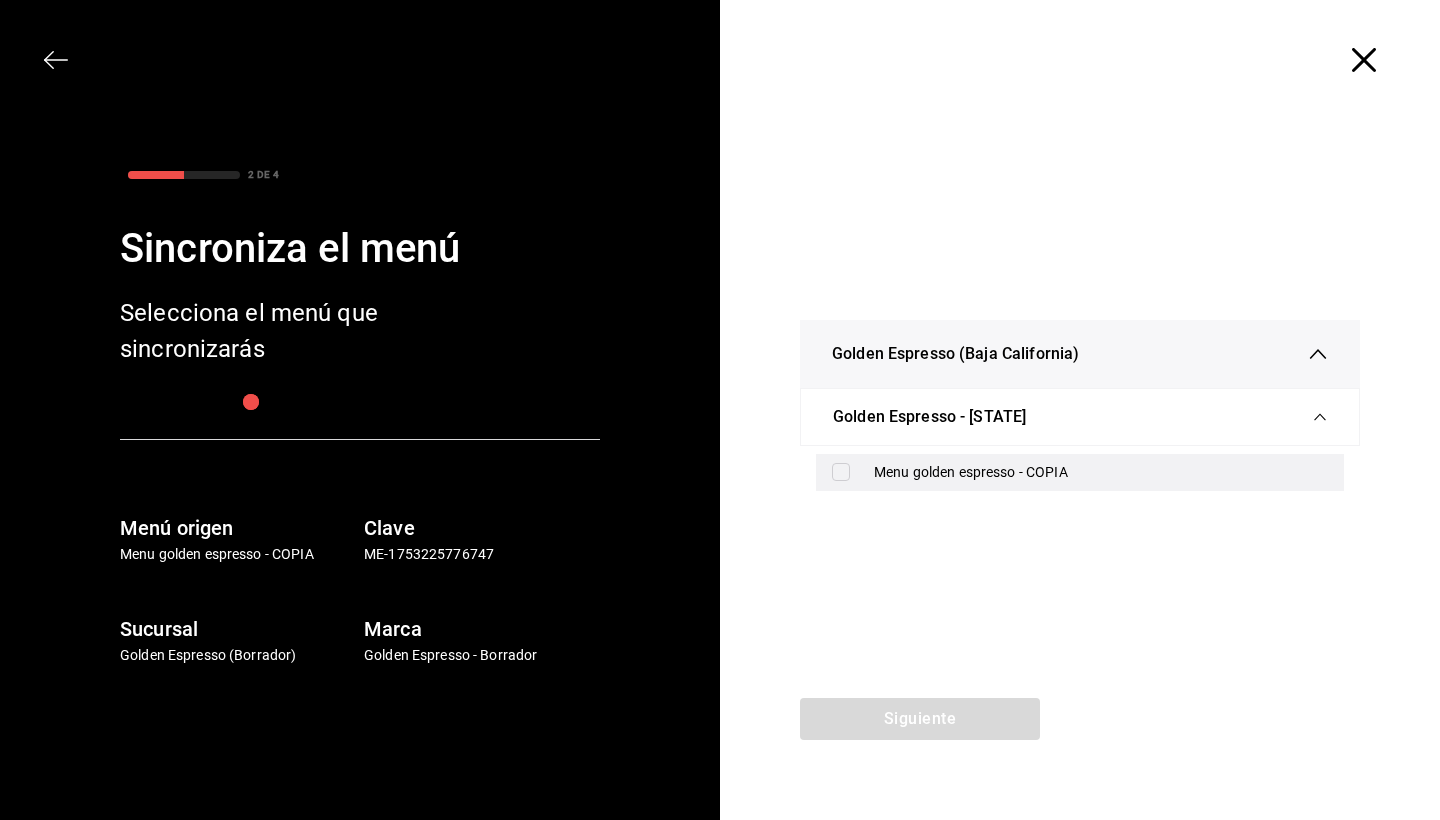 click at bounding box center [841, 472] 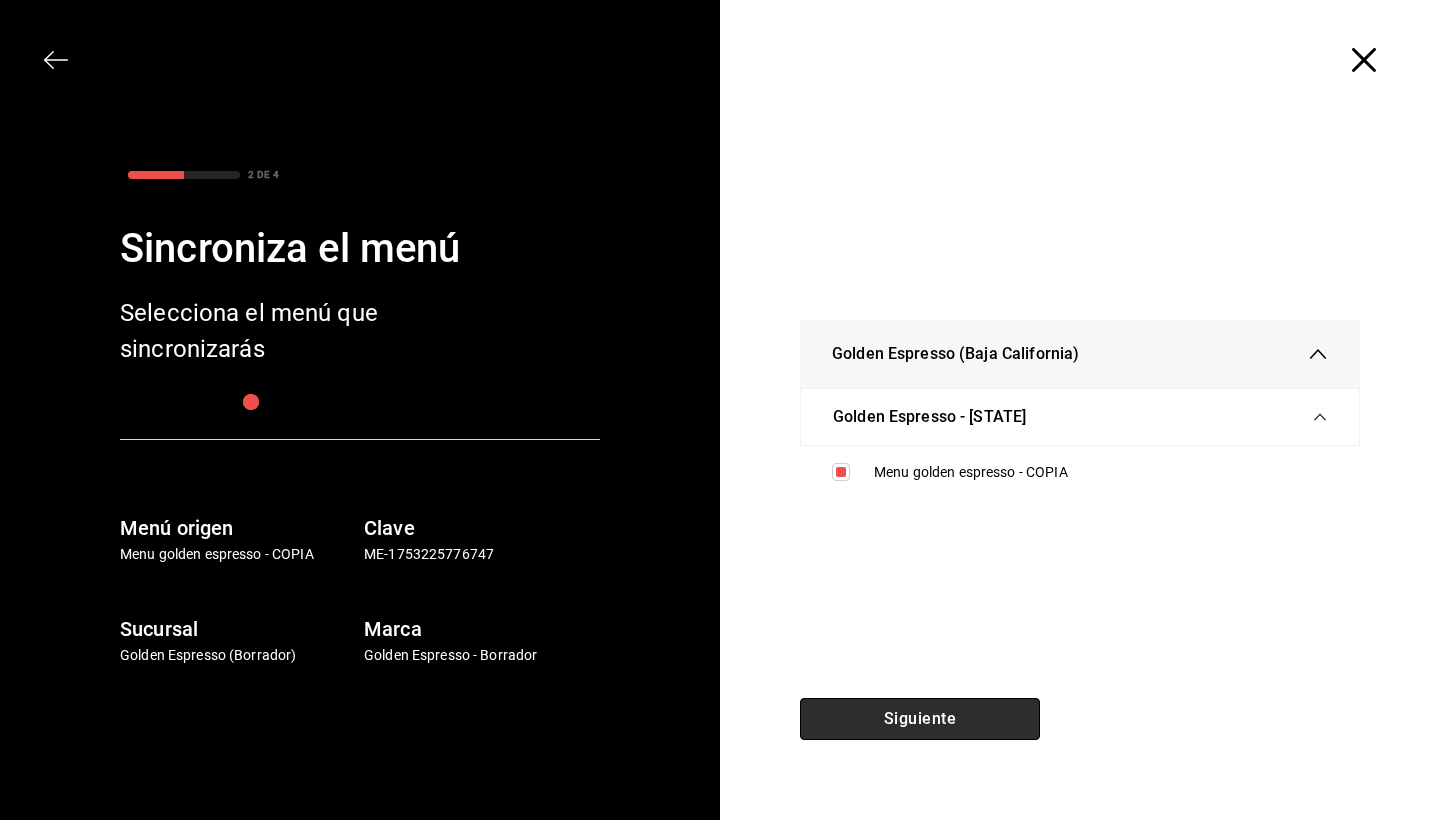 click on "Siguiente" at bounding box center [920, 719] 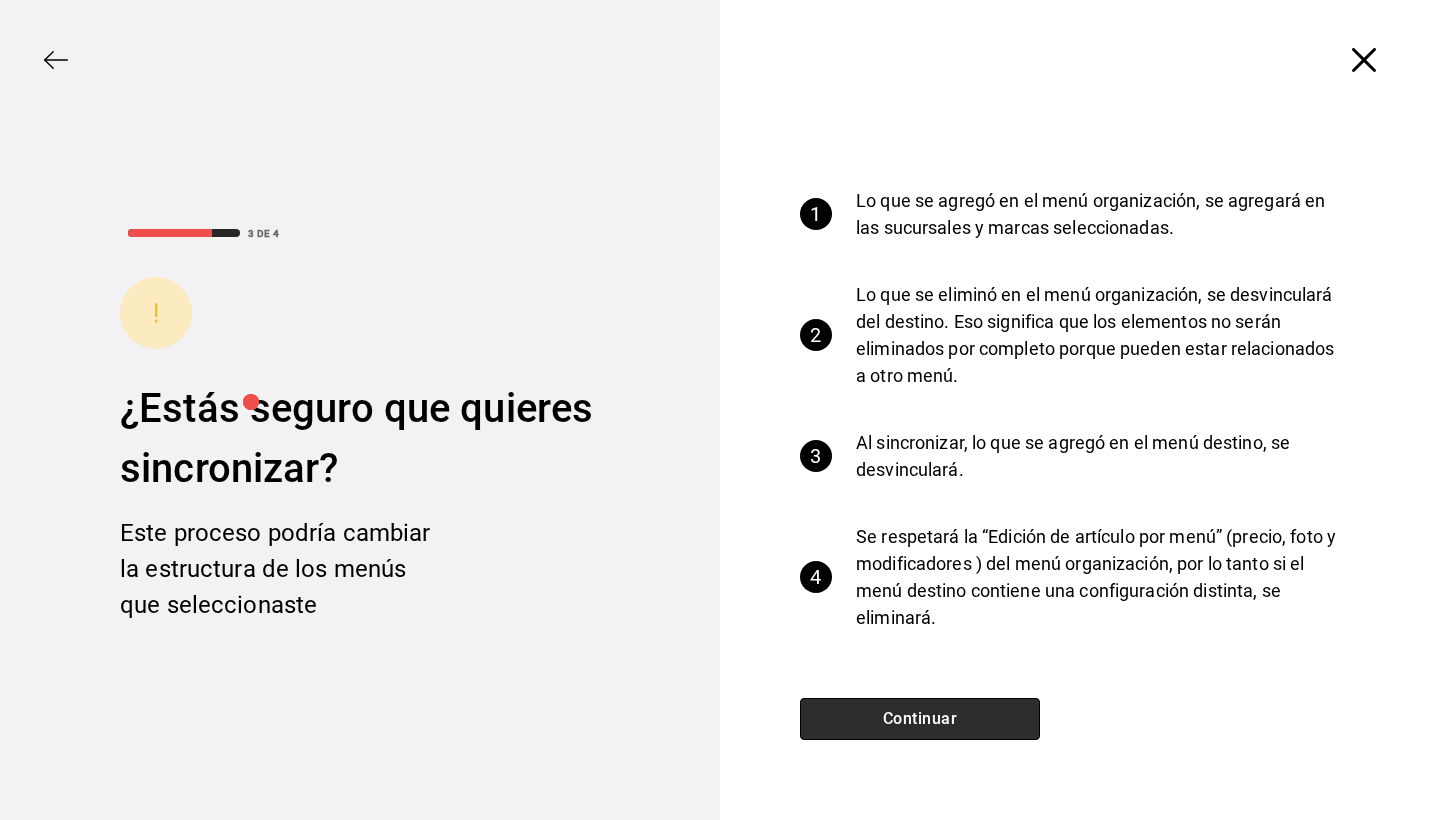click on "Continuar" at bounding box center [920, 719] 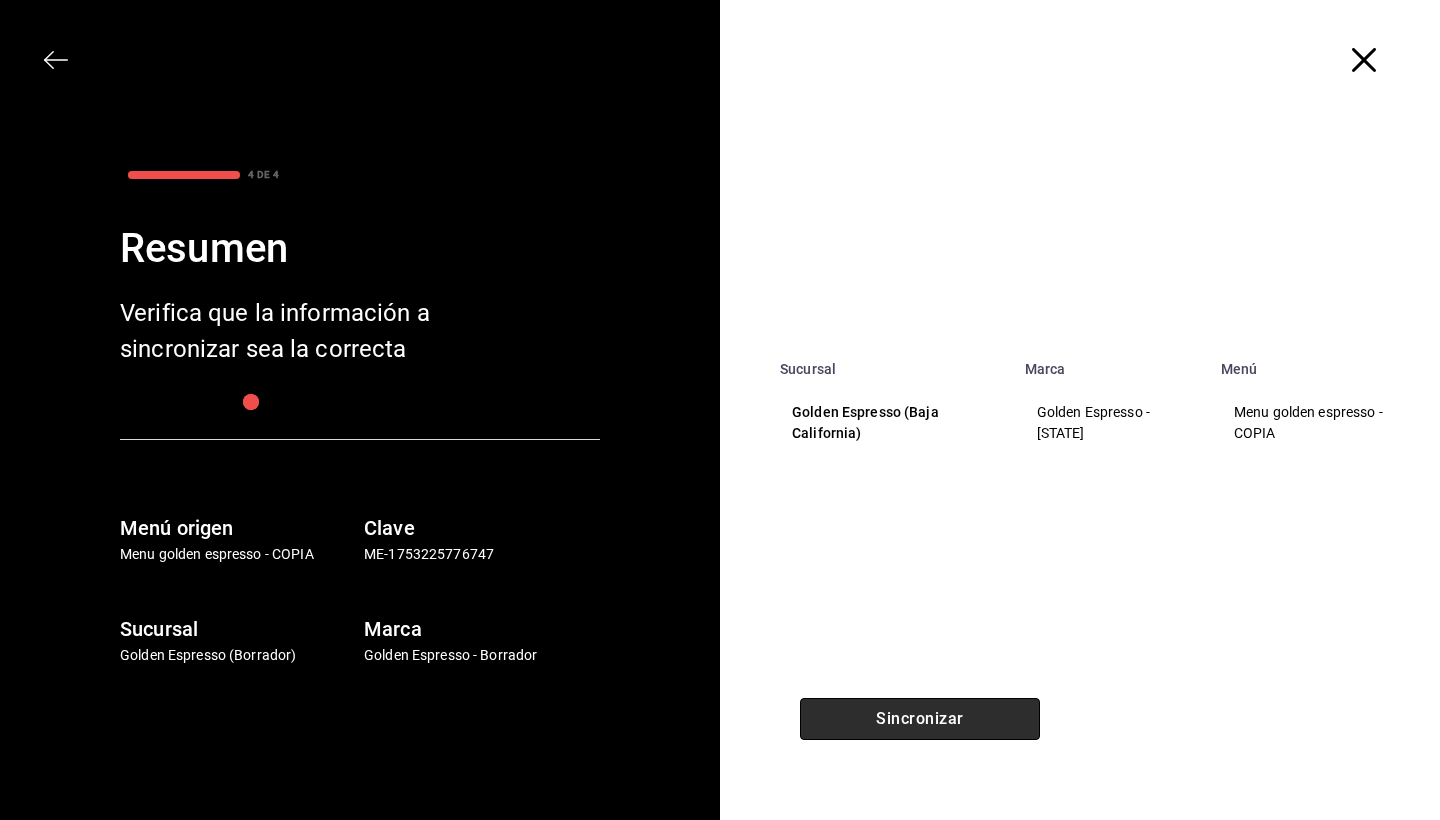 click on "Sincronizar" at bounding box center [920, 719] 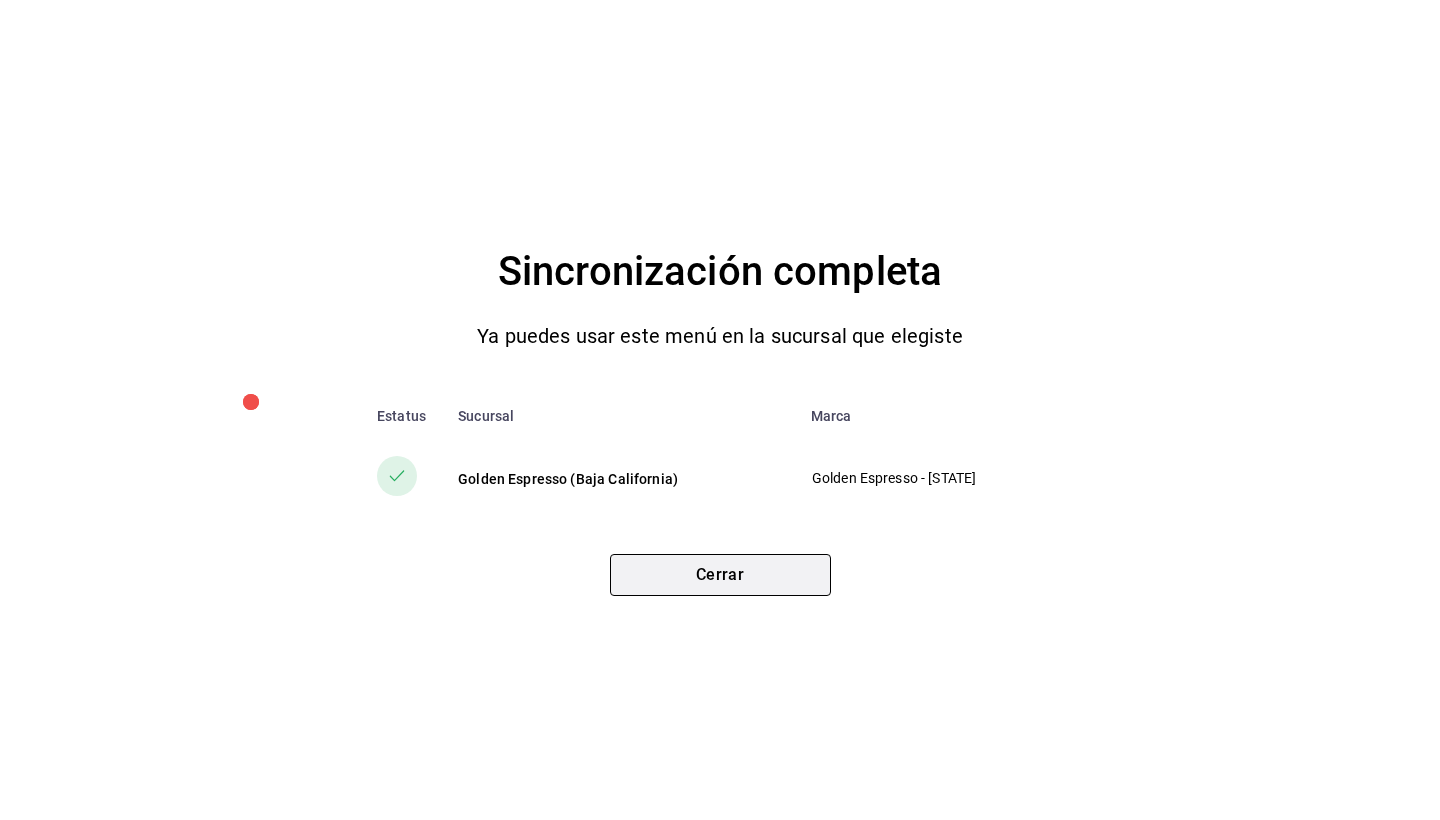 click on "Cerrar" at bounding box center [720, 575] 